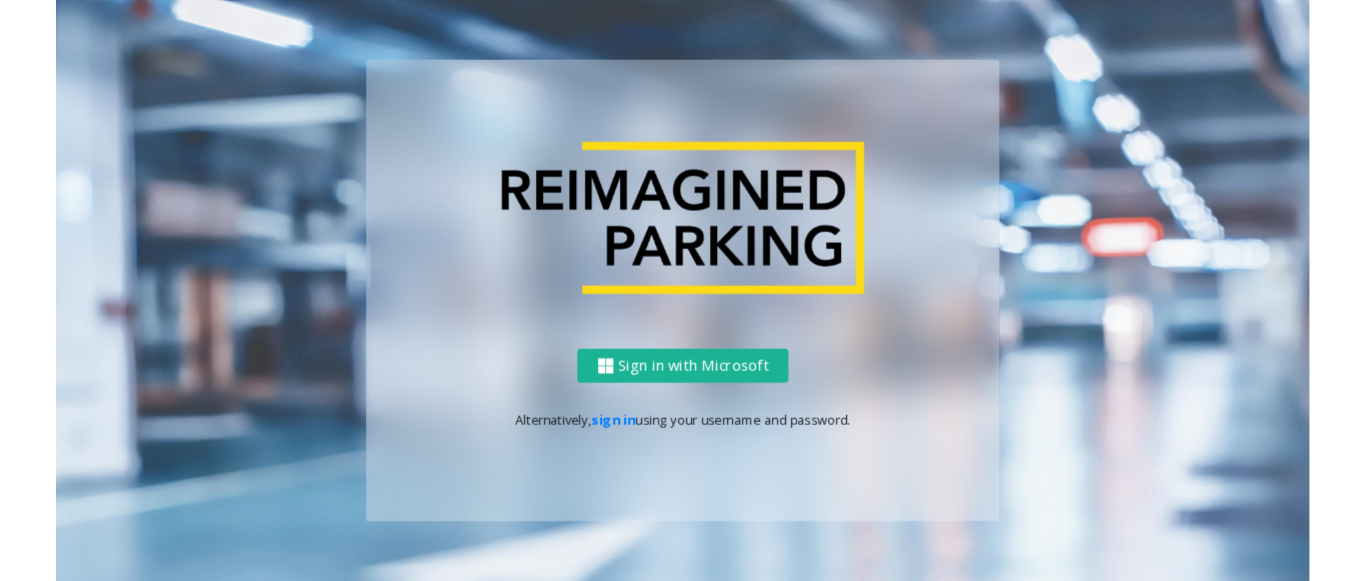 scroll, scrollTop: 0, scrollLeft: 0, axis: both 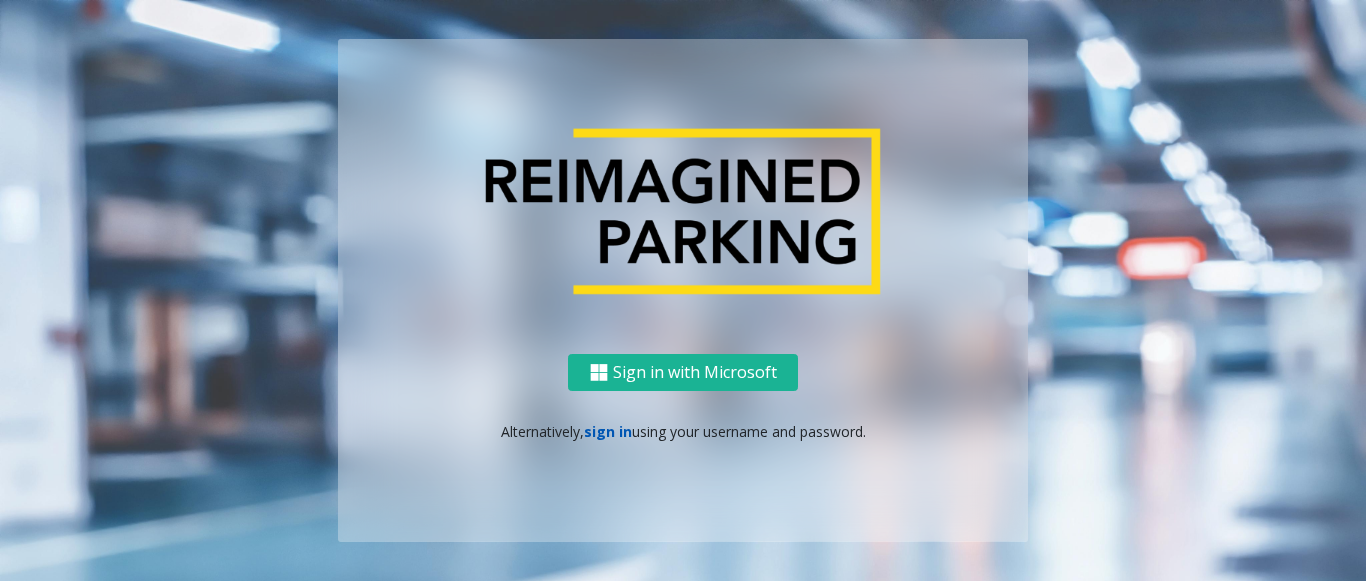 click on "sign in" 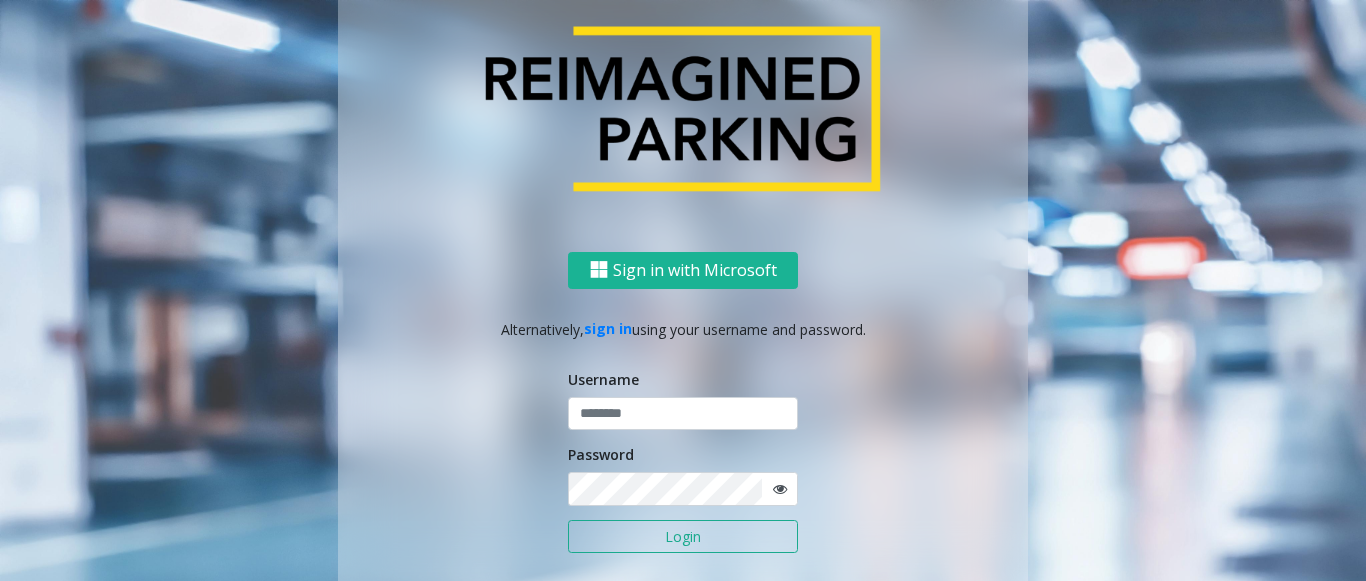 drag, startPoint x: 617, startPoint y: 438, endPoint x: 546, endPoint y: 420, distance: 73.24616 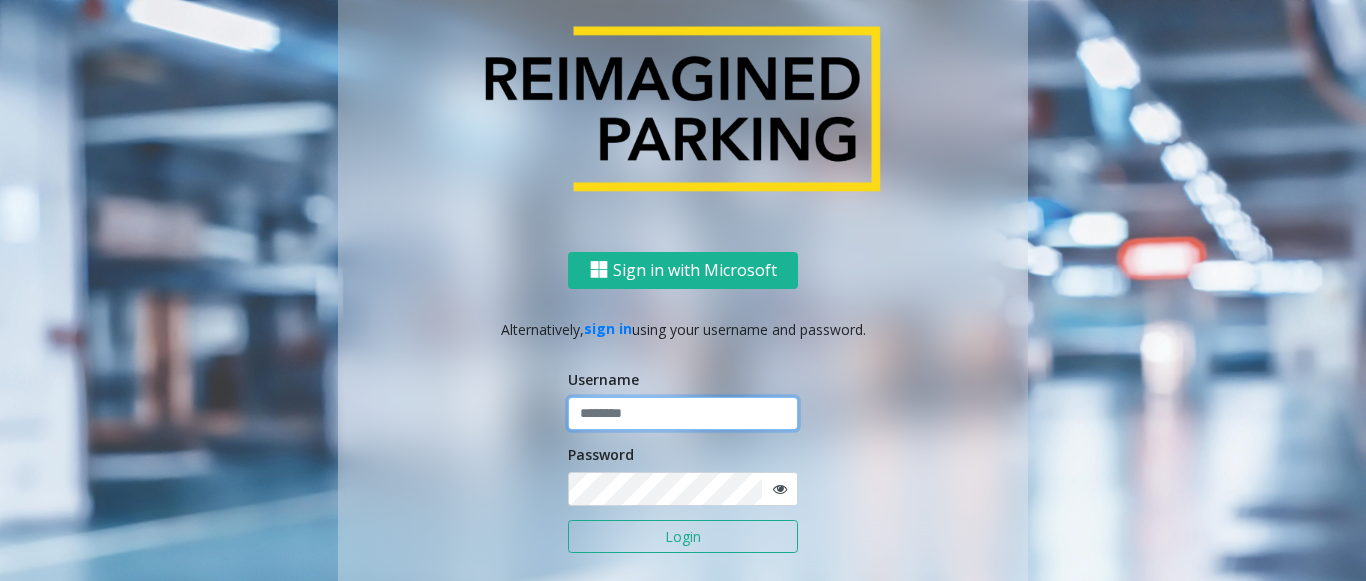 click 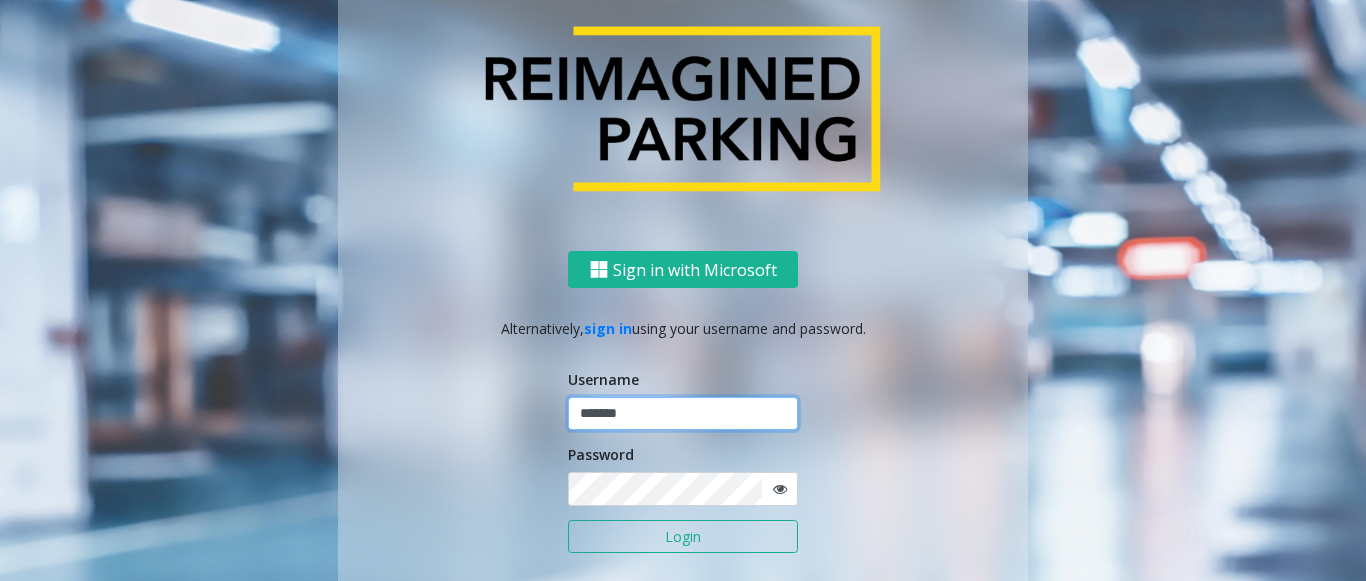 type on "*******" 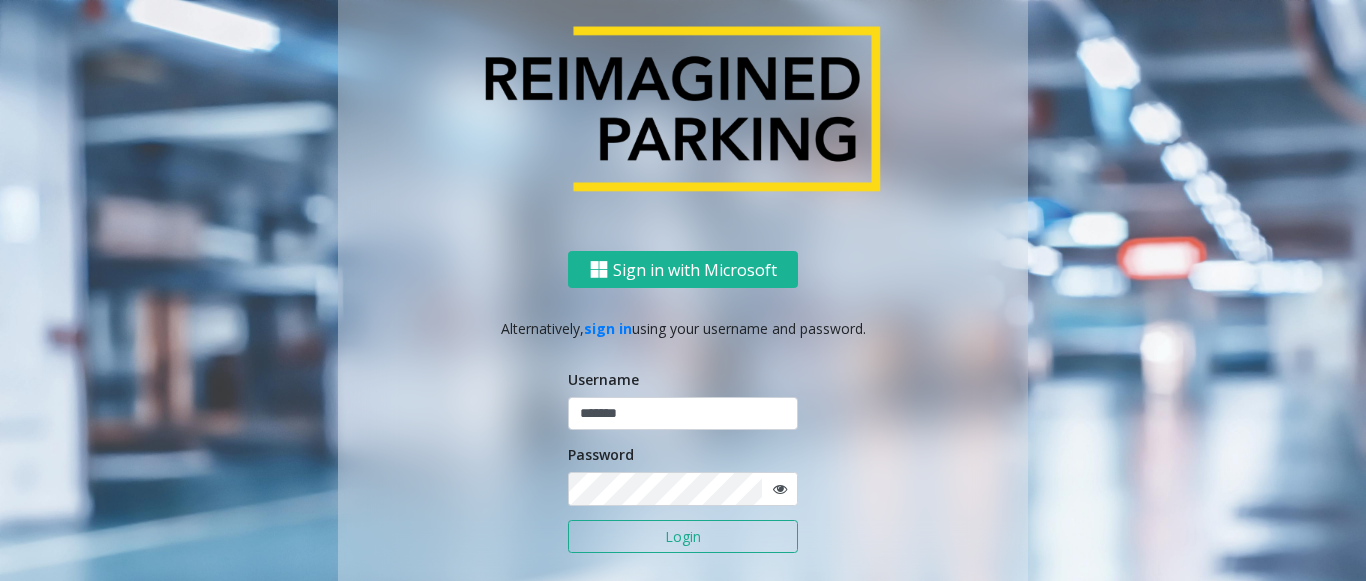 click on "Login" 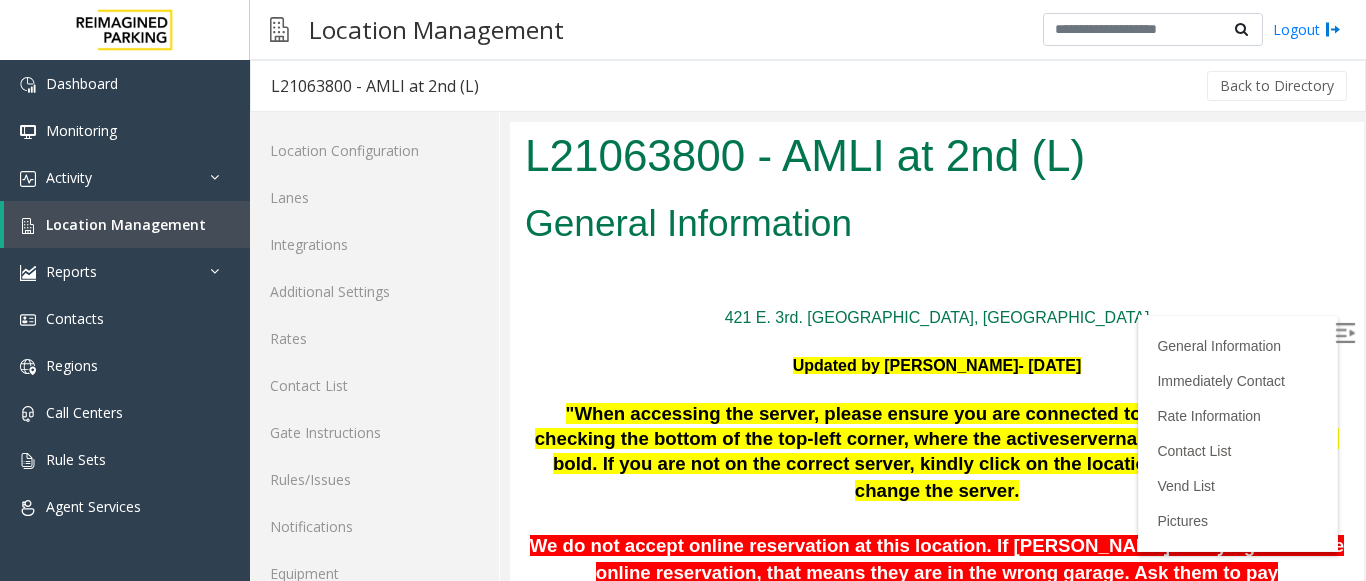 scroll, scrollTop: 0, scrollLeft: 0, axis: both 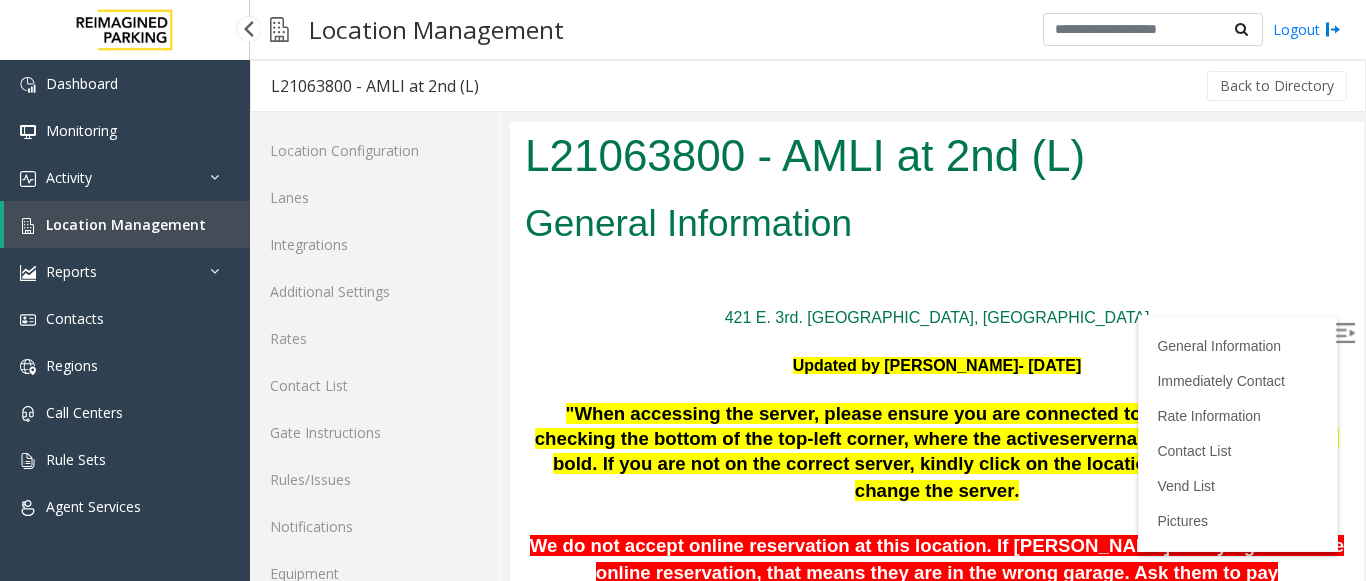 click on "Location Management" at bounding box center [126, 224] 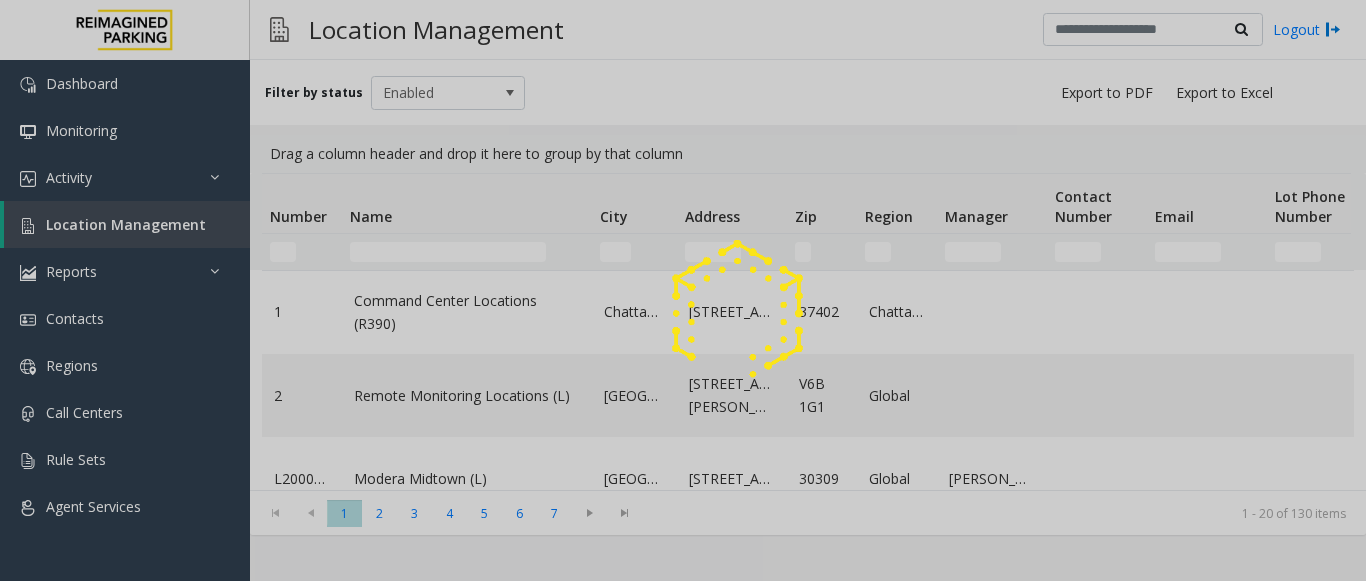 click 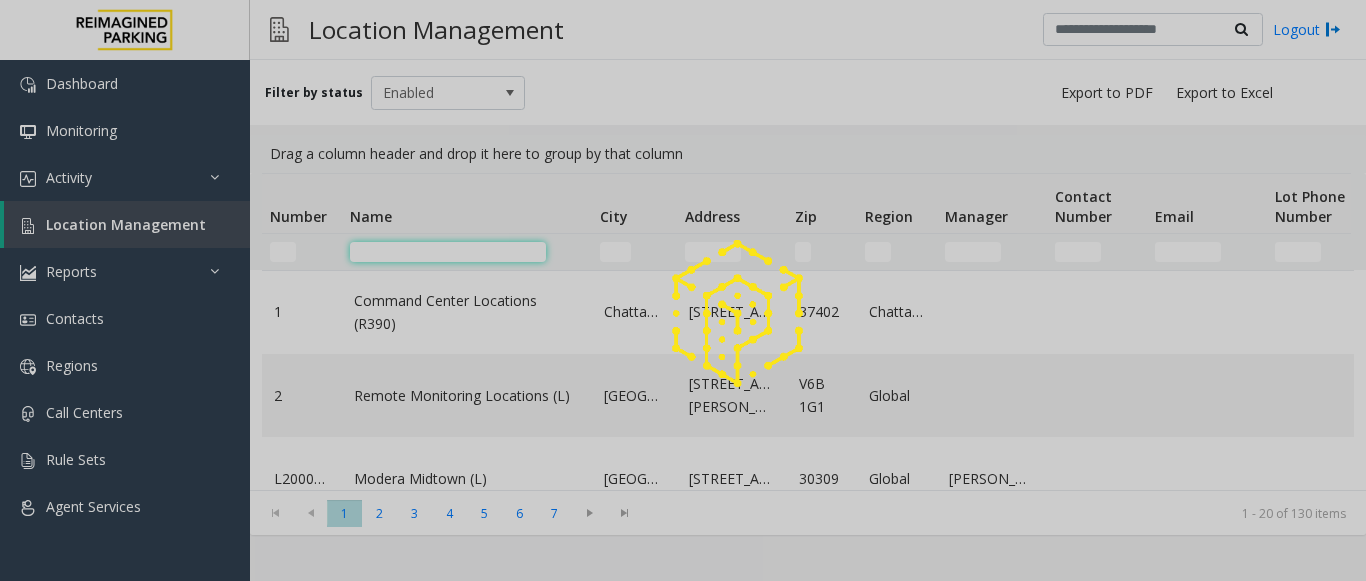 click 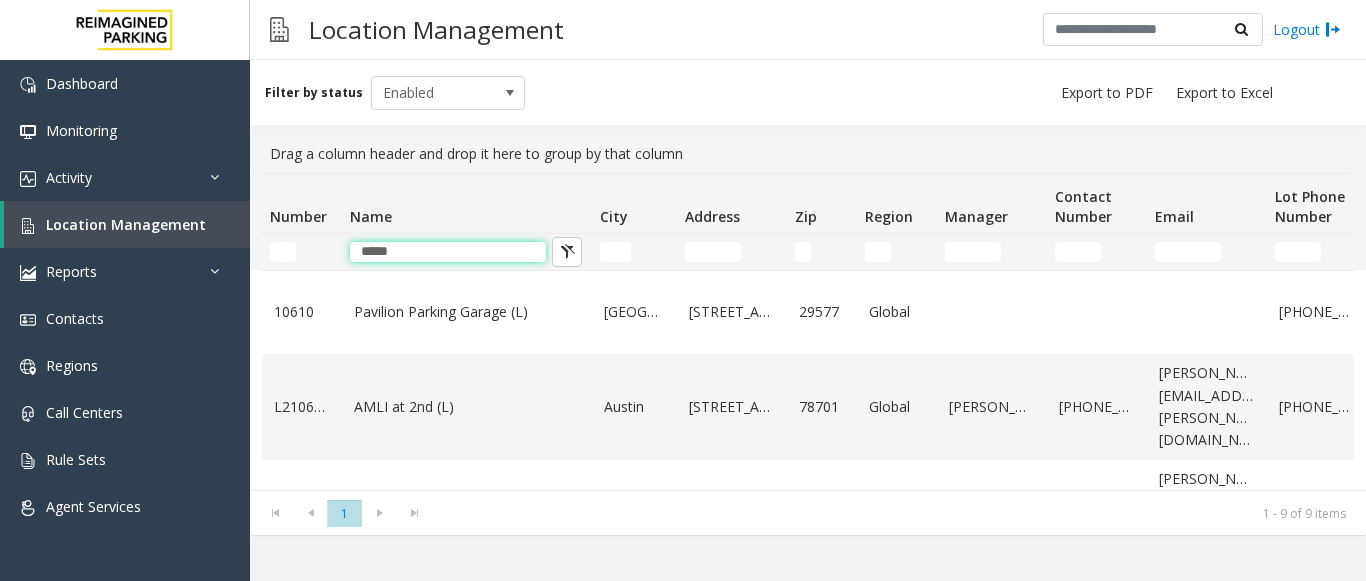 type on "*****" 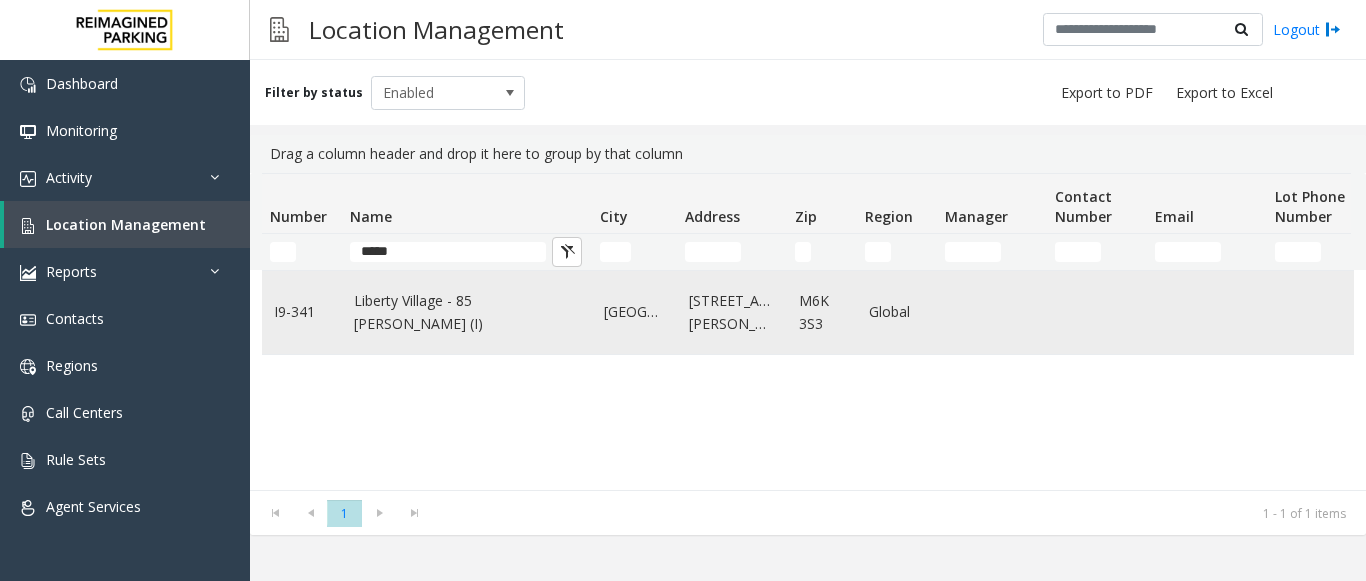 click on "Liberty Village - 85 [PERSON_NAME] (I)" 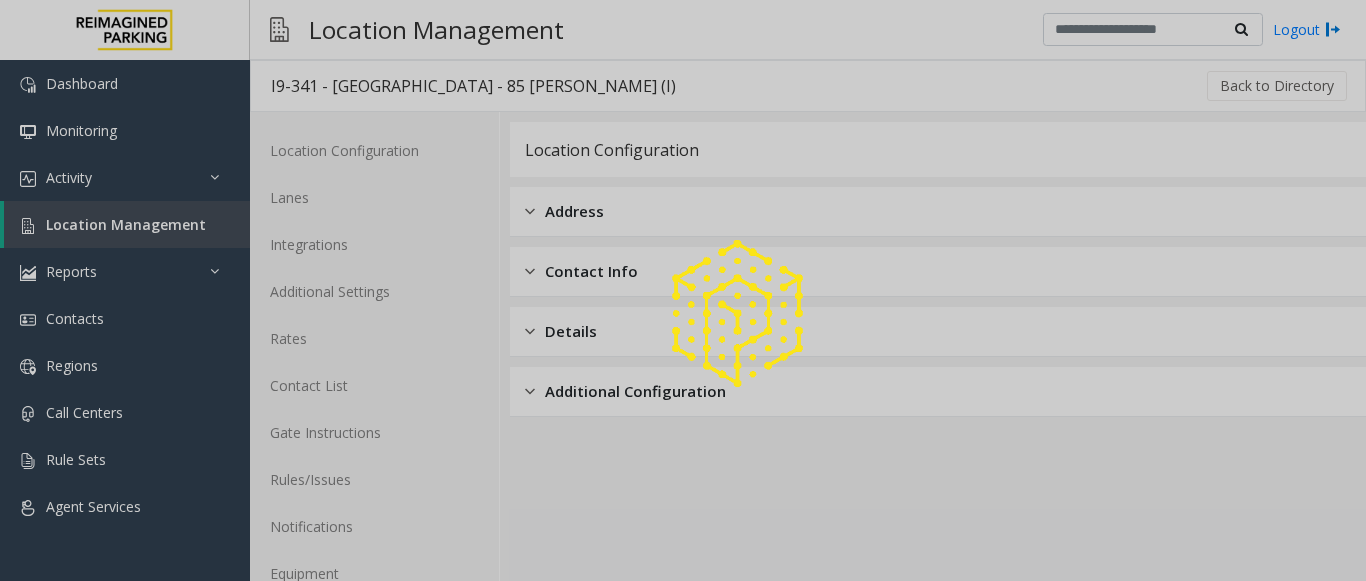drag, startPoint x: 461, startPoint y: 313, endPoint x: 821, endPoint y: 475, distance: 394.7708 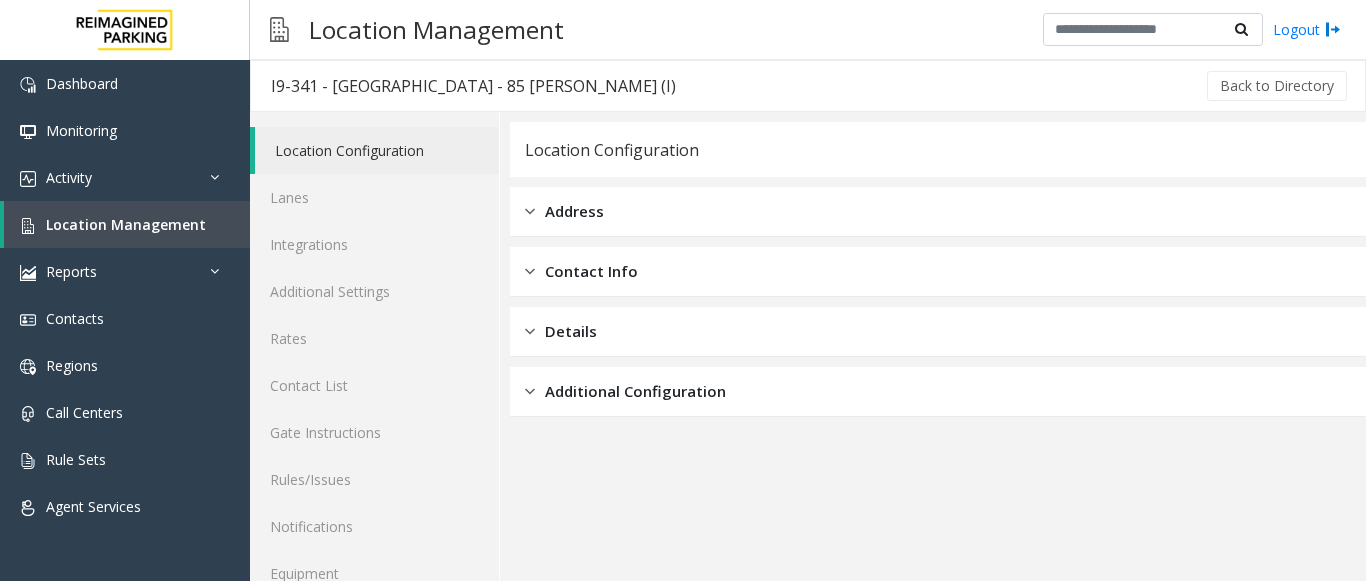scroll, scrollTop: 78, scrollLeft: 0, axis: vertical 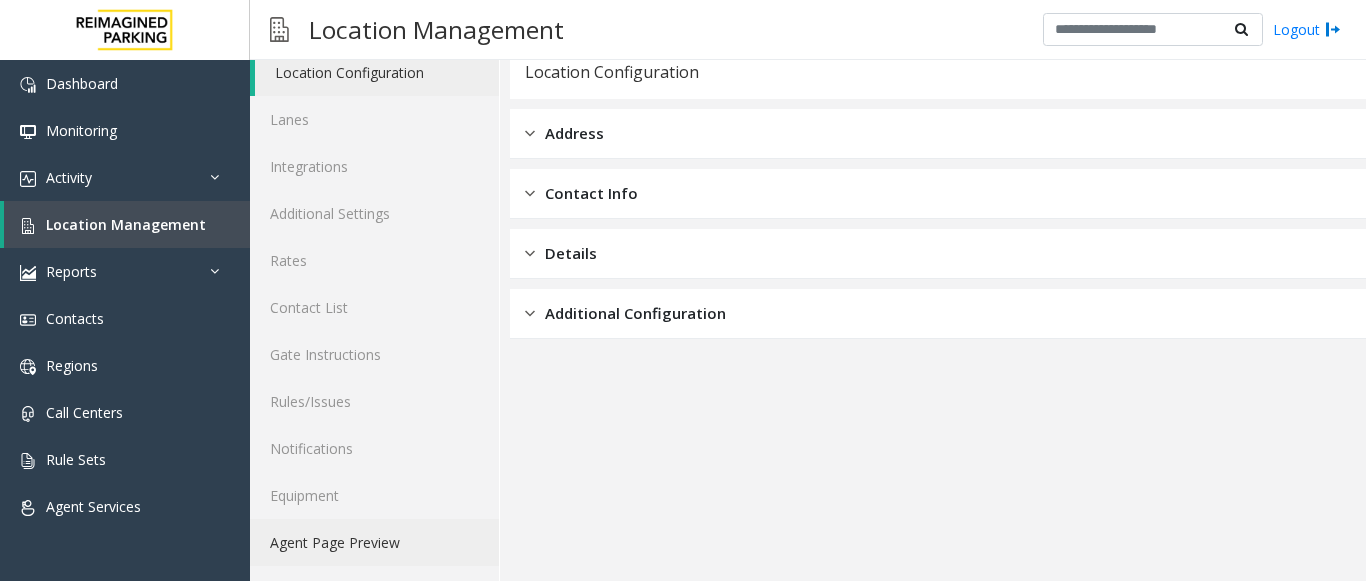 click on "Agent Page Preview" 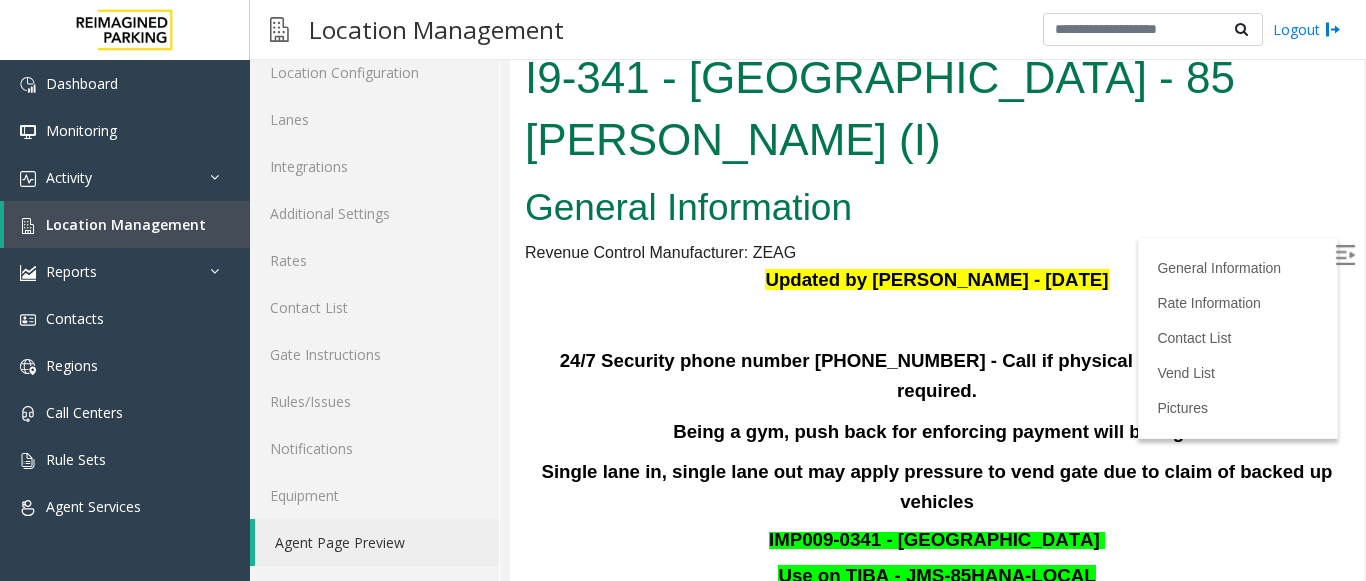 scroll, scrollTop: 0, scrollLeft: 0, axis: both 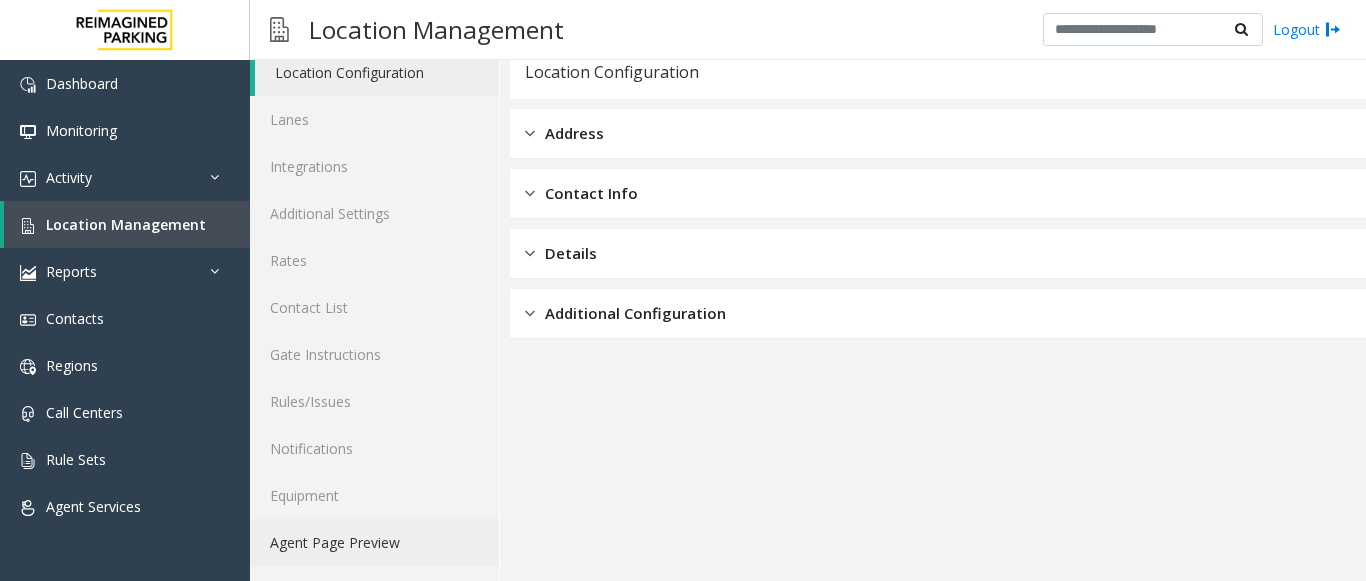 click on "Agent Page Preview" 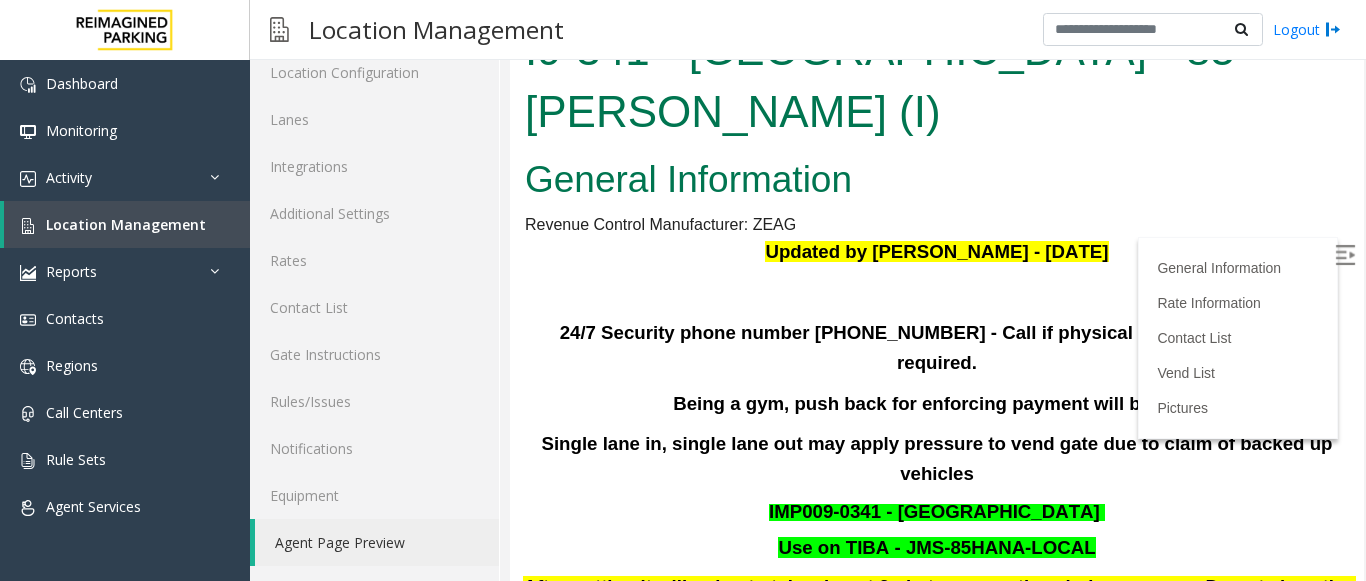 scroll, scrollTop: 1793, scrollLeft: 0, axis: vertical 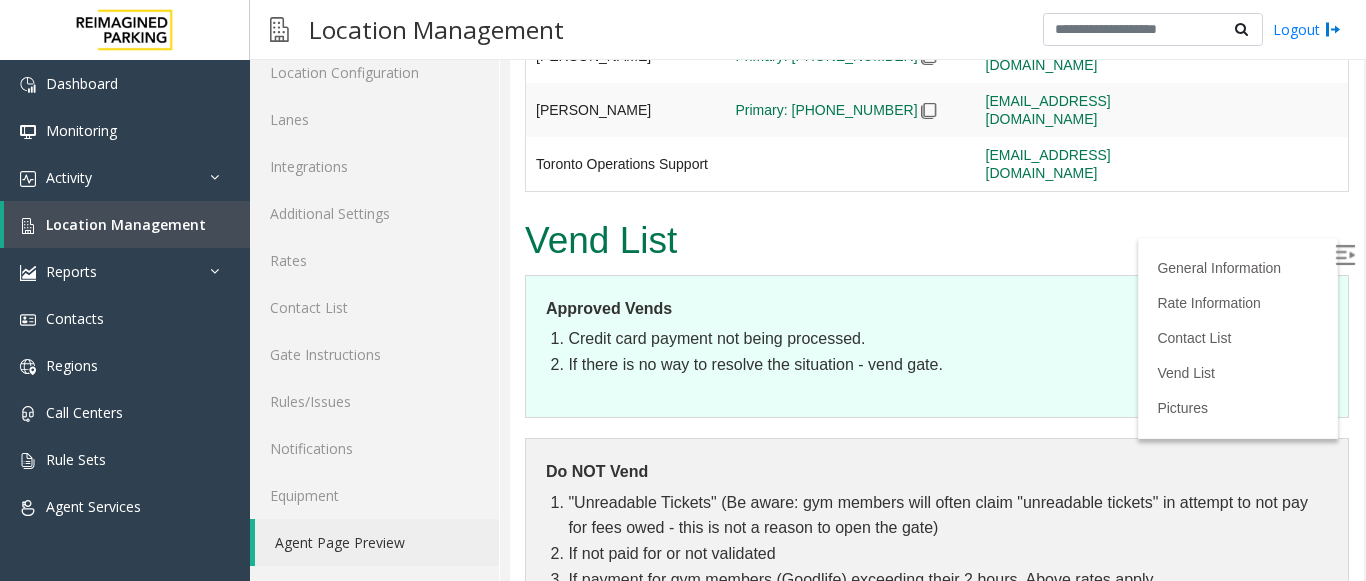 click at bounding box center (1345, 255) 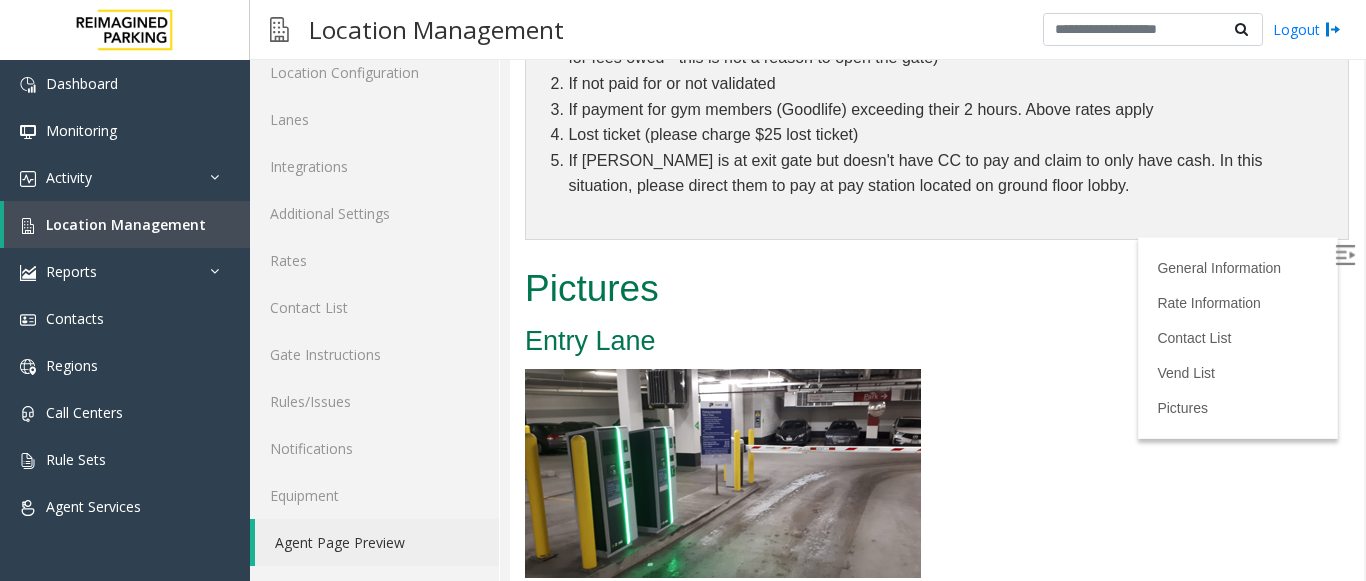 scroll, scrollTop: 2827, scrollLeft: 0, axis: vertical 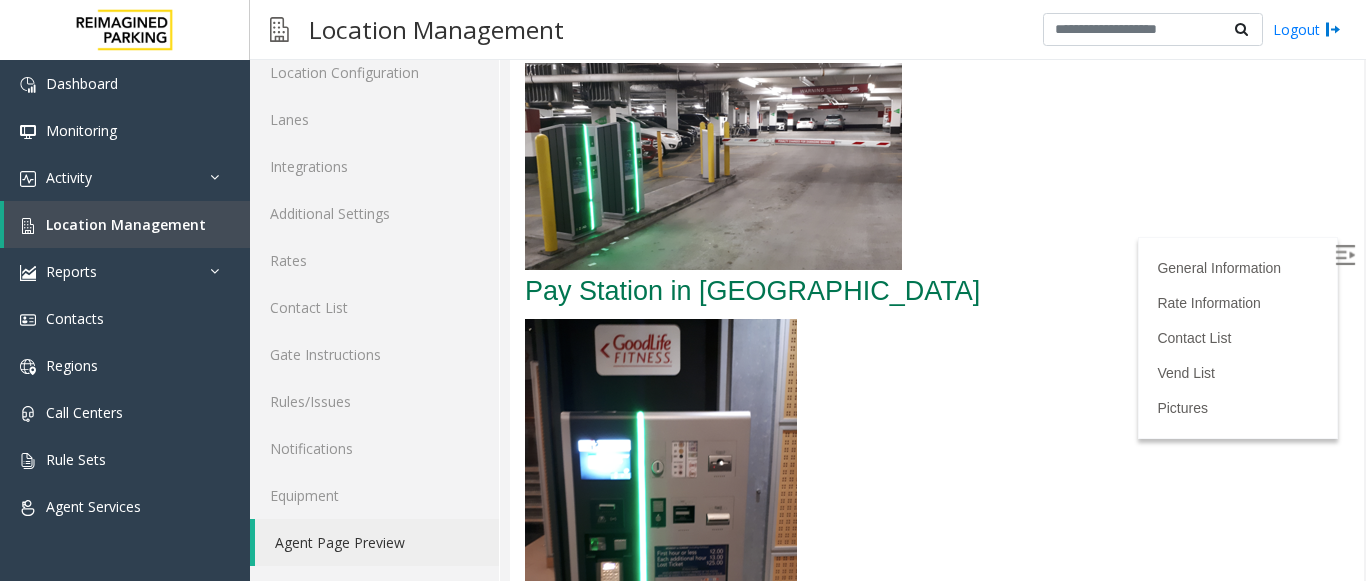 drag, startPoint x: 1335, startPoint y: 356, endPoint x: 953, endPoint y: 278, distance: 389.88202 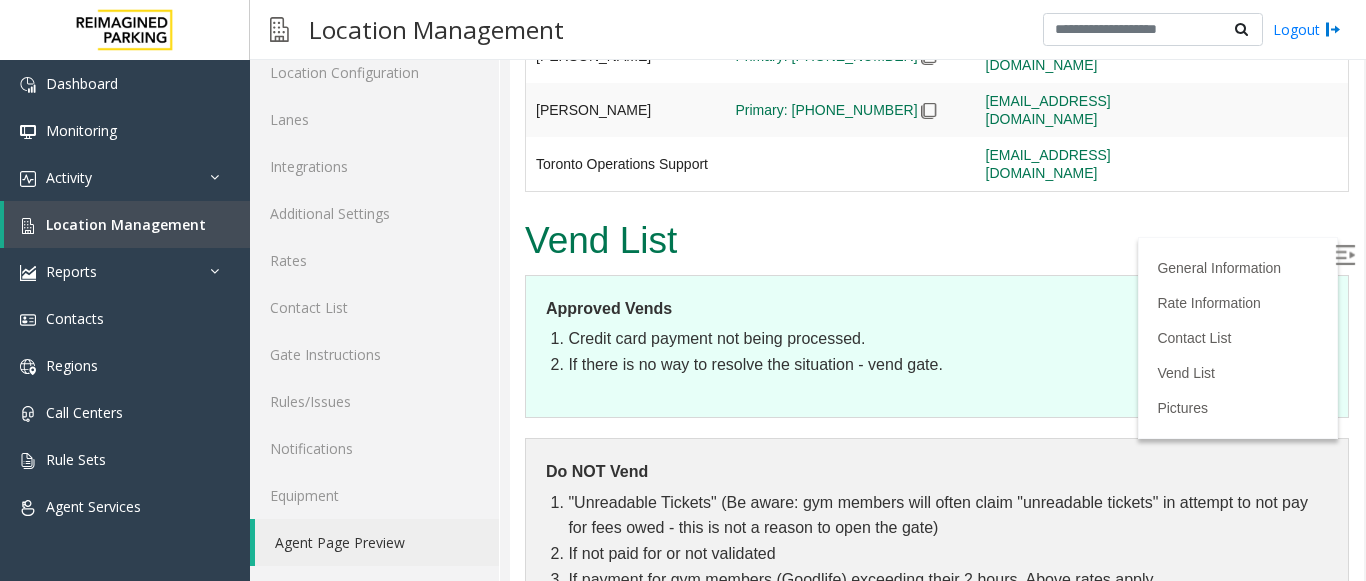 drag, startPoint x: 443, startPoint y: 234, endPoint x: 832, endPoint y: 132, distance: 402.15048 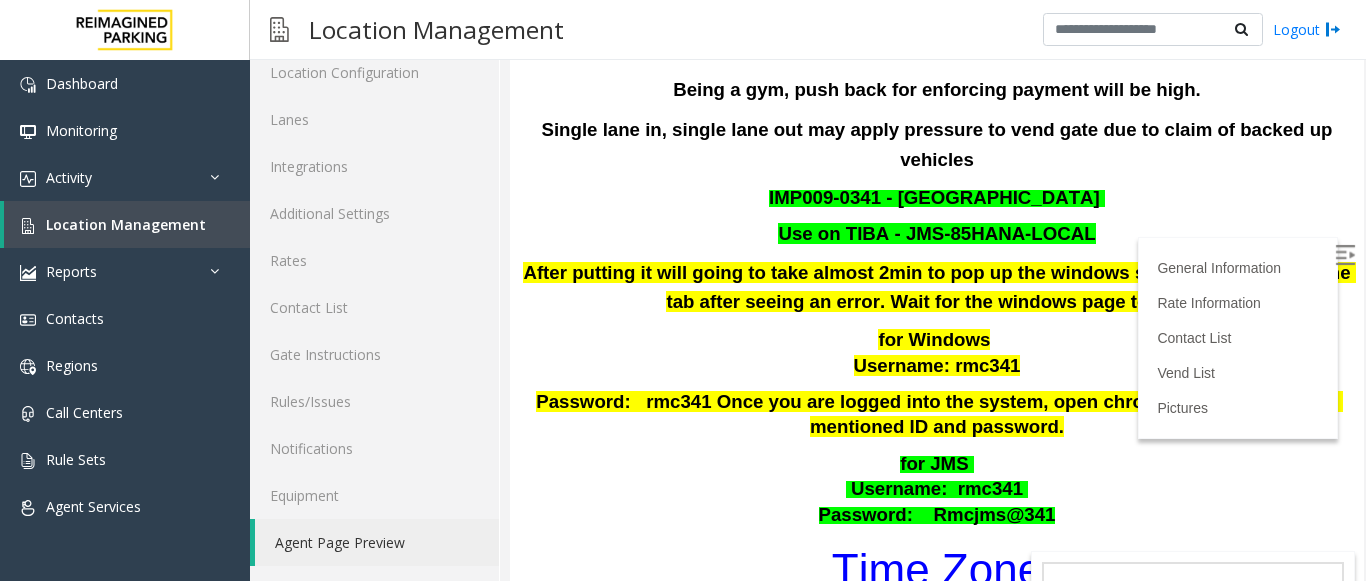 scroll, scrollTop: 8, scrollLeft: 0, axis: vertical 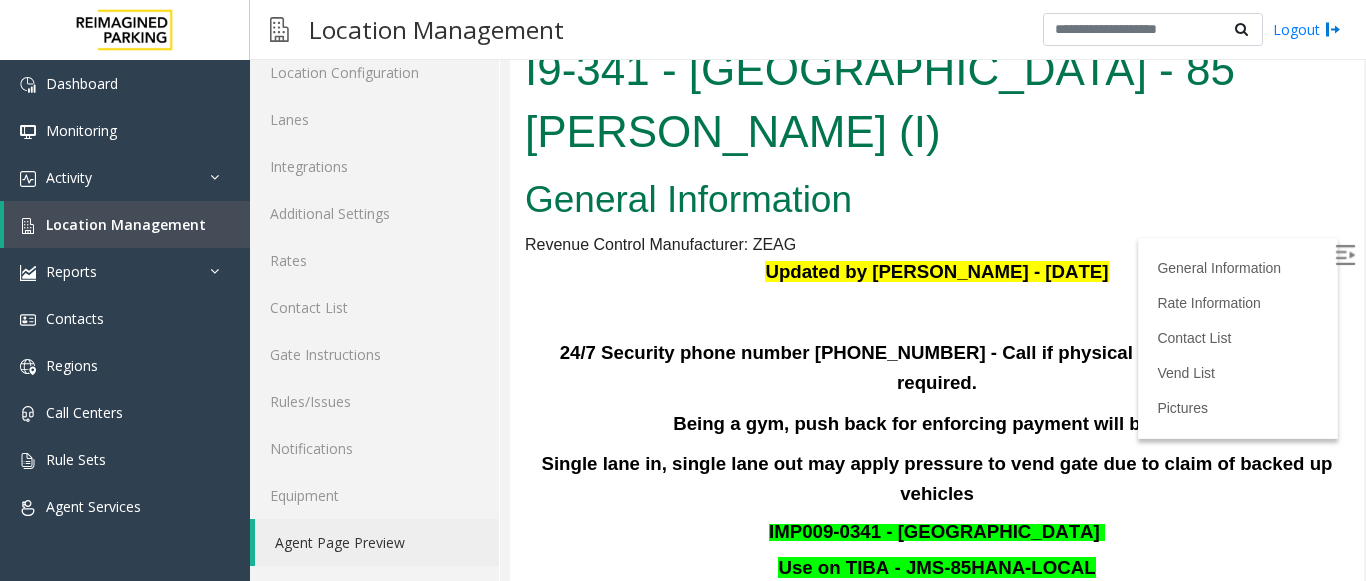 drag, startPoint x: 1337, startPoint y: 258, endPoint x: 1328, endPoint y: 144, distance: 114.35471 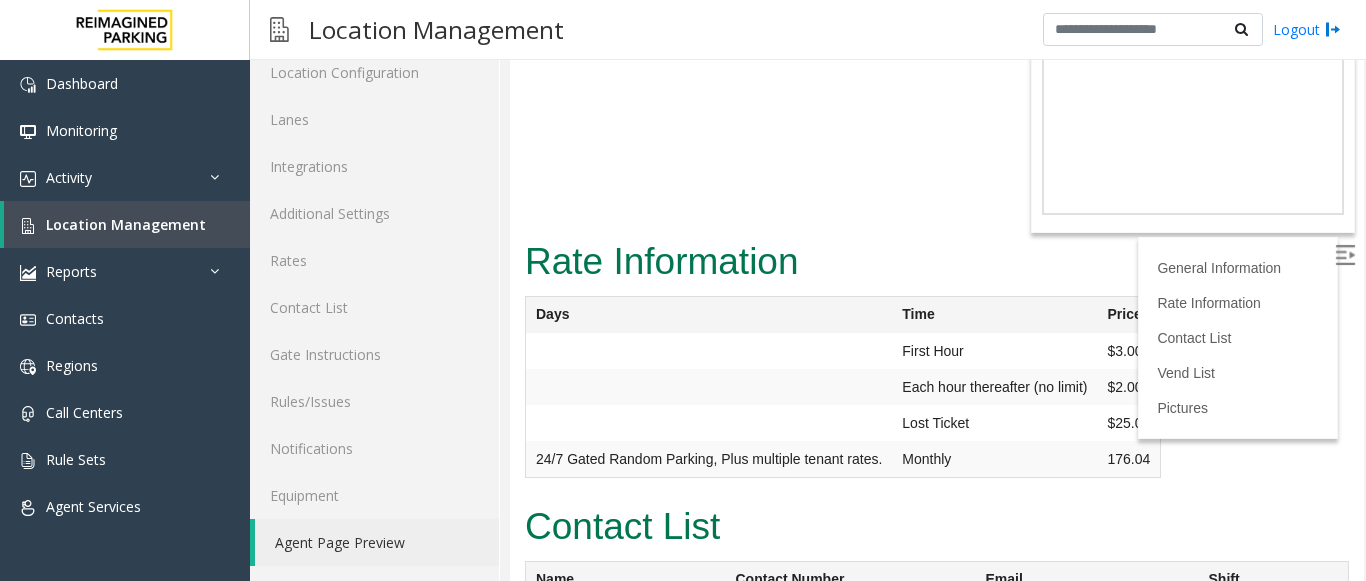 scroll, scrollTop: 853, scrollLeft: 0, axis: vertical 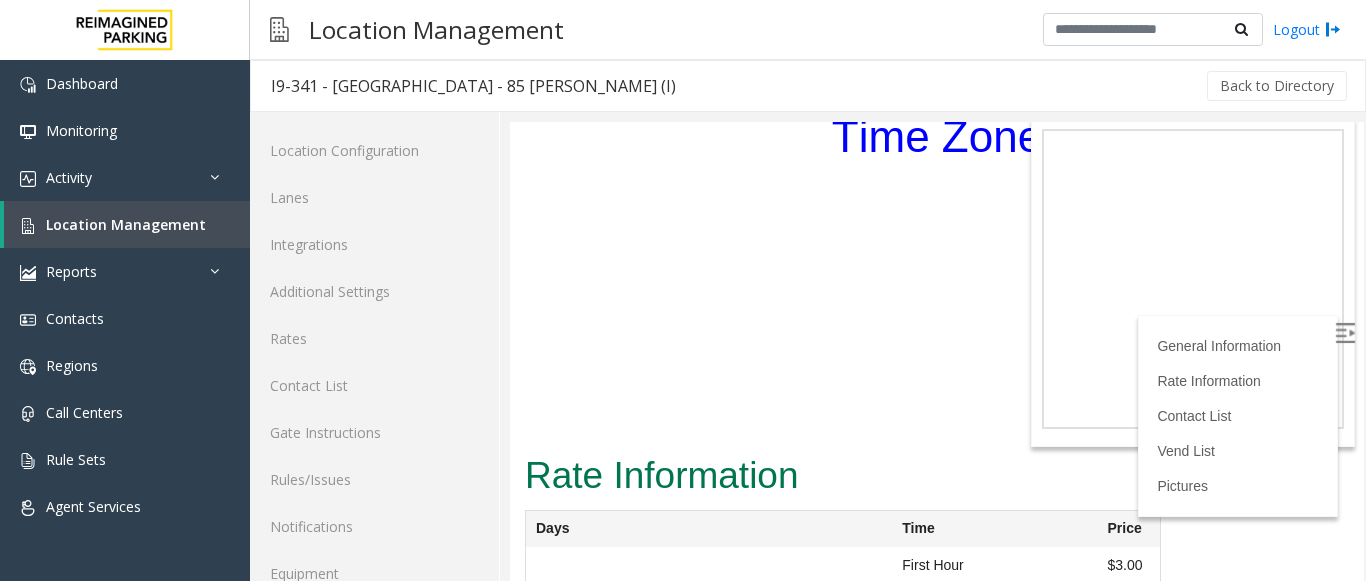 drag, startPoint x: 1350, startPoint y: 172, endPoint x: 767, endPoint y: 74, distance: 591.1793 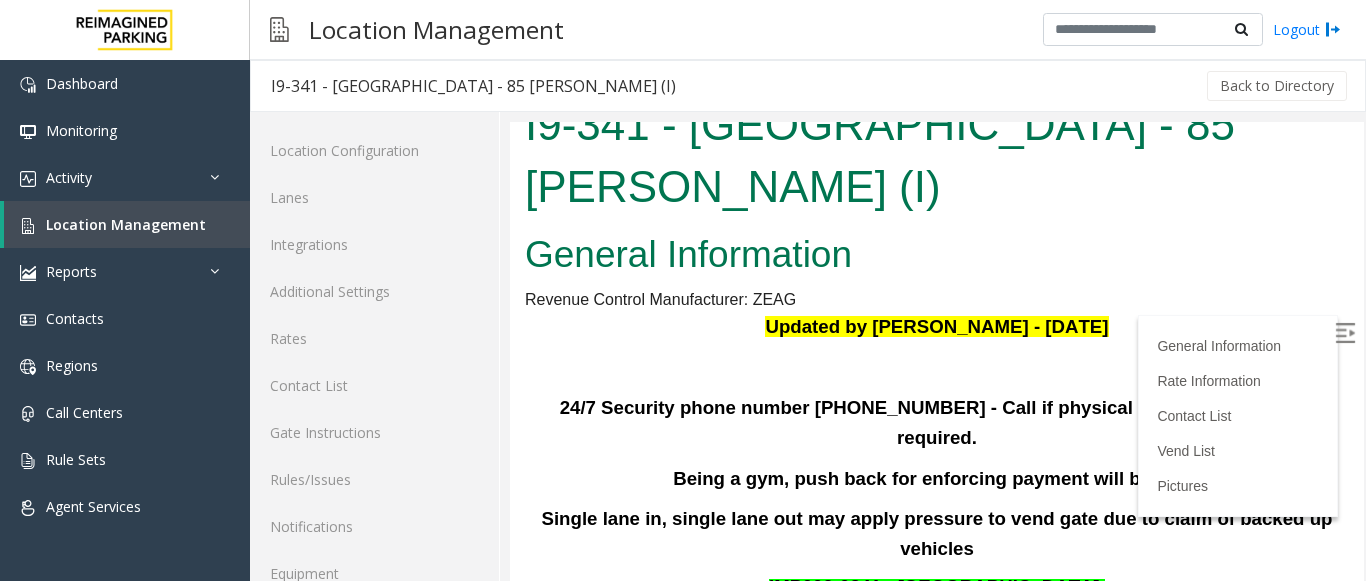 scroll, scrollTop: 0, scrollLeft: 0, axis: both 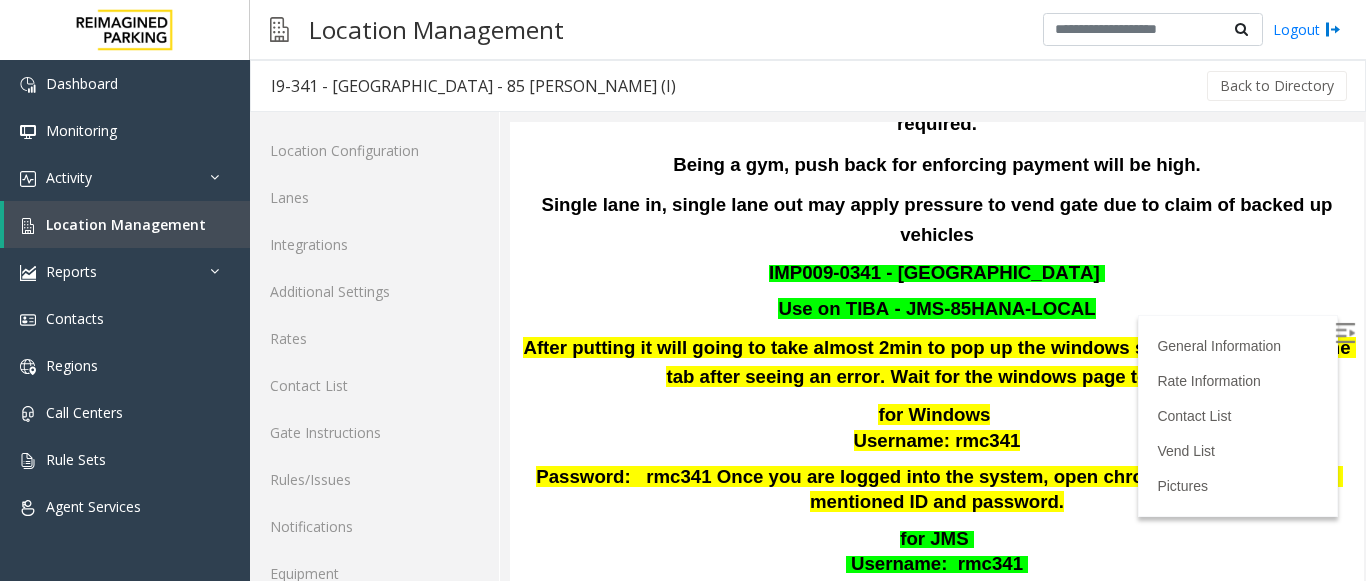 click on "General Information
Revenue Control Manufacturer: ZEAG
Updated by [PERSON_NAME] - [DATE] 24/7 Security phone number [PHONE_NUMBER] - Call if physical onsite assistance is required. Being a gym, push back for enforcing payment will be high.  Single lane in, single lane out may apply pressure to vend gate due to claim of backed up vehicles IMP009-0341 - [GEOGRAPHIC_DATA]   Use on TIBA - JMS-85HANA-LOCAL  After putting it will going to take almost 2min to pop up the windows screen. Do not close the tab after seeing an error. Wait for the windows page to come. for Windows    Username: rmc341  Password:   rmc341 Once you are logged into the system, open chrome and use the below mentioned ID and password. for JMS     Username :  rmc341   Password:    Rmcjms@341 Time Zone" at bounding box center [937, 298] 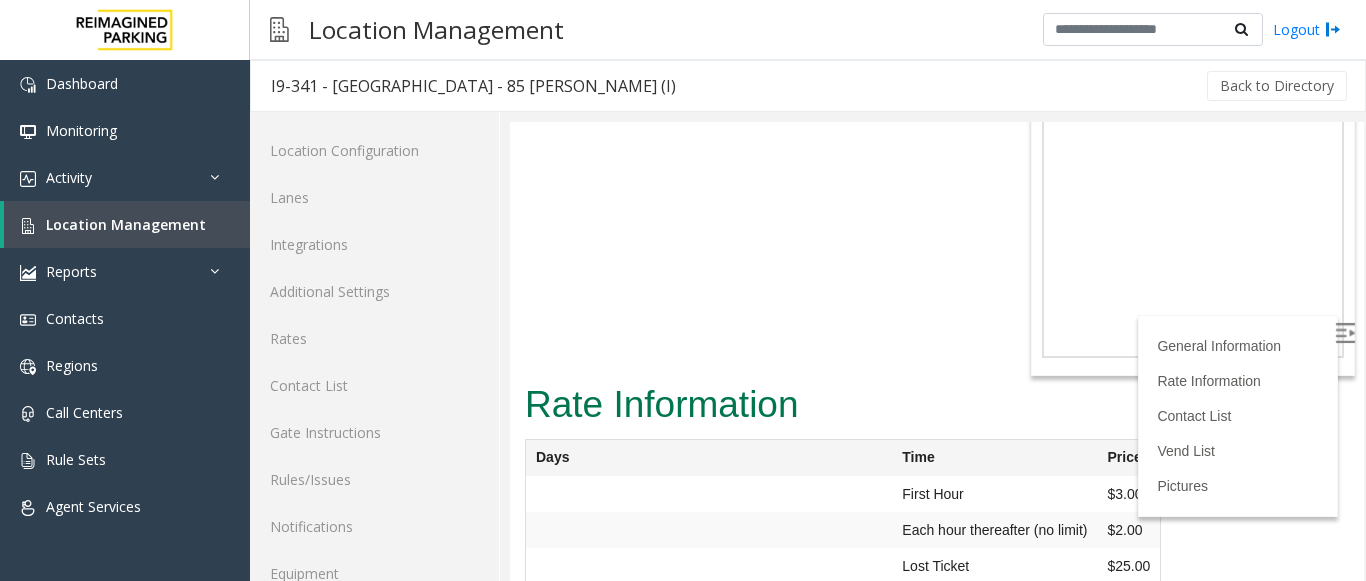 scroll, scrollTop: 645, scrollLeft: 0, axis: vertical 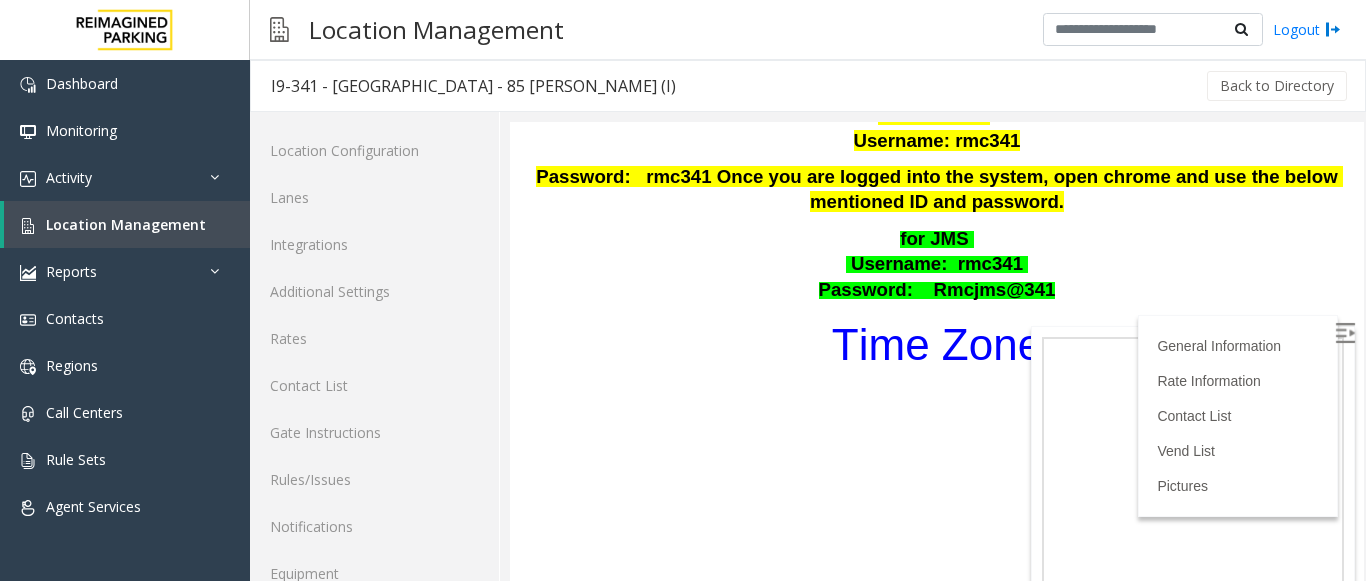 drag, startPoint x: 895, startPoint y: 232, endPoint x: 873, endPoint y: 221, distance: 24.596748 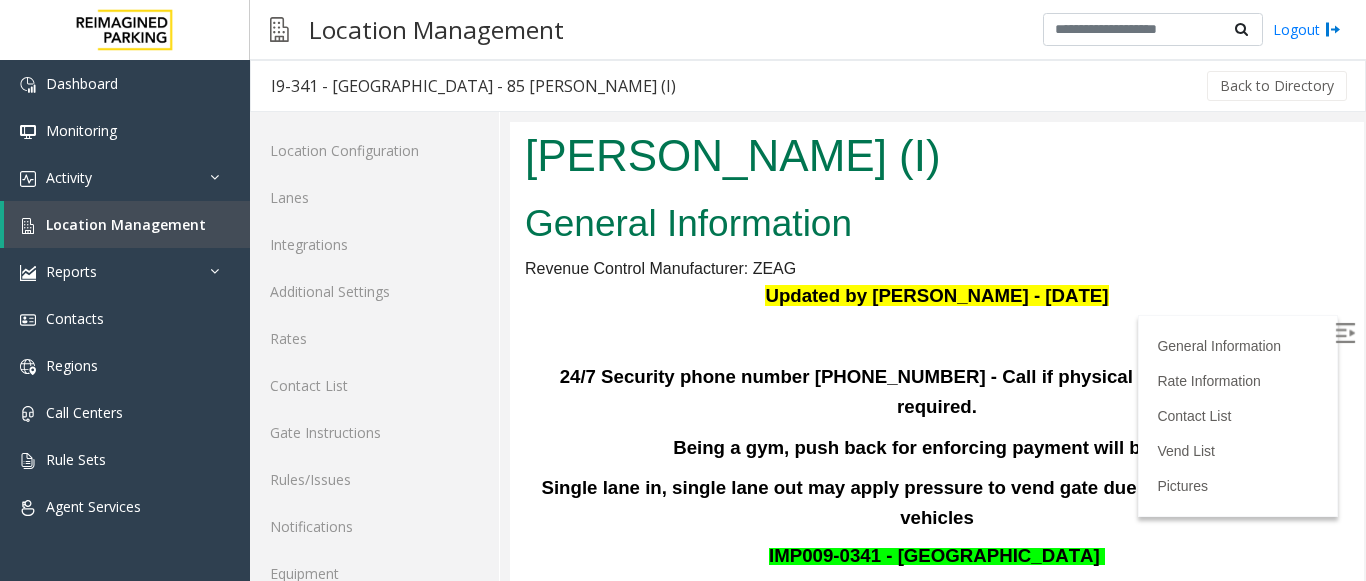 scroll, scrollTop: 45, scrollLeft: 0, axis: vertical 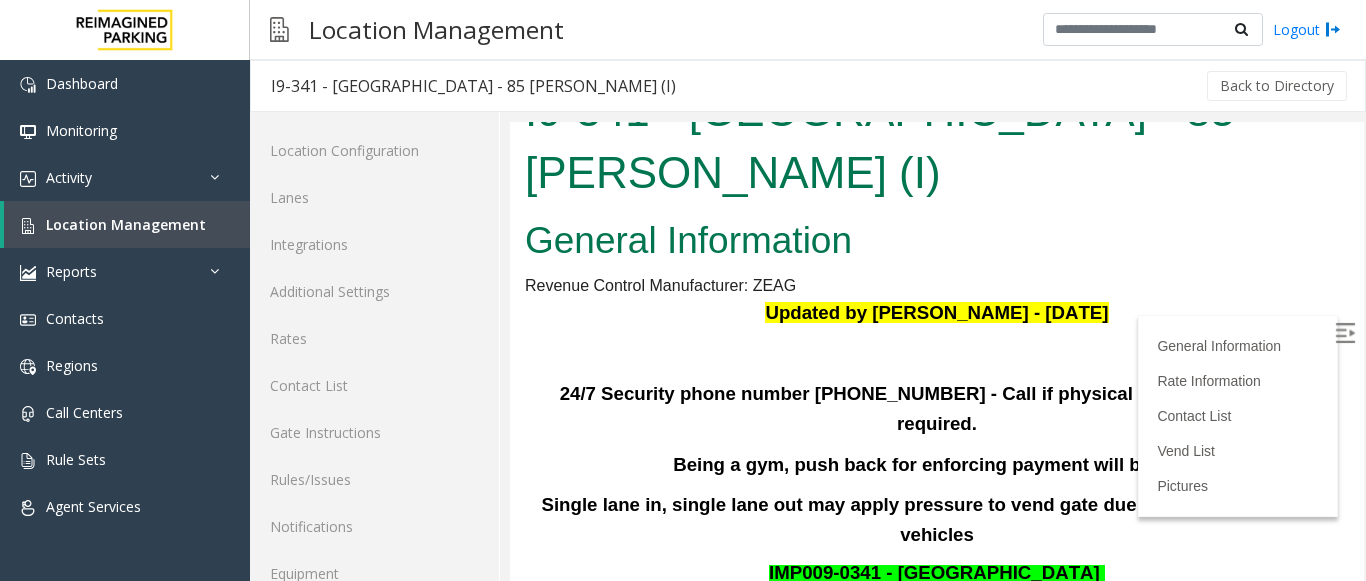 click on "Updated by [PERSON_NAME] - [DATE]" at bounding box center [937, 313] 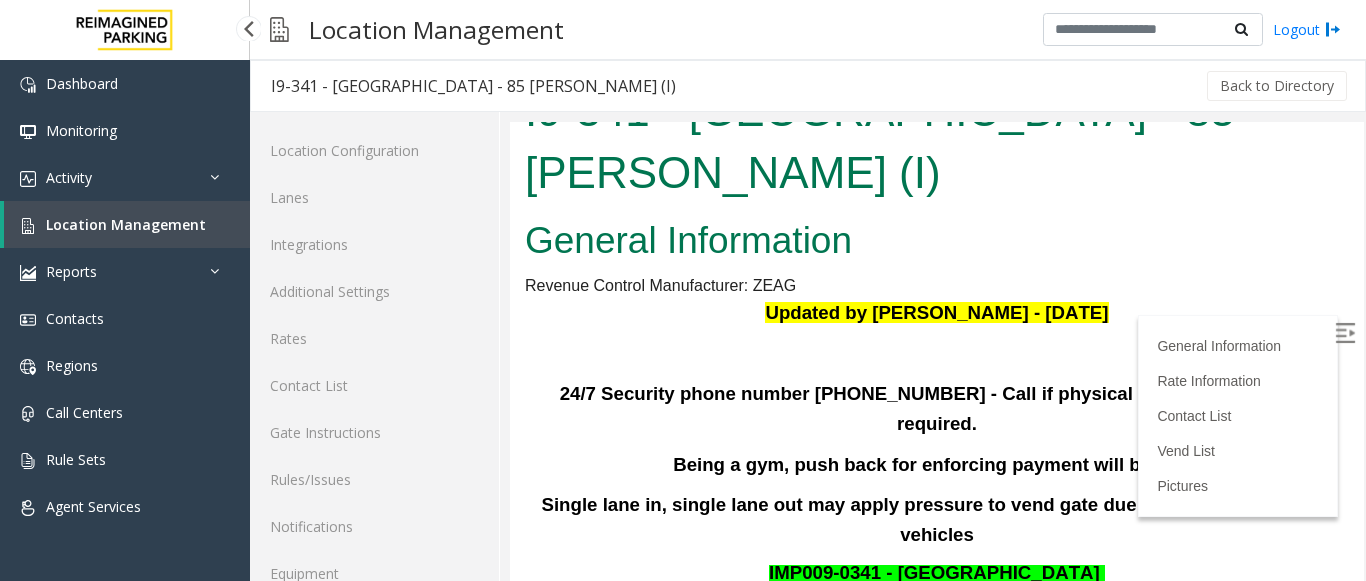 click on "Location Management" at bounding box center (126, 224) 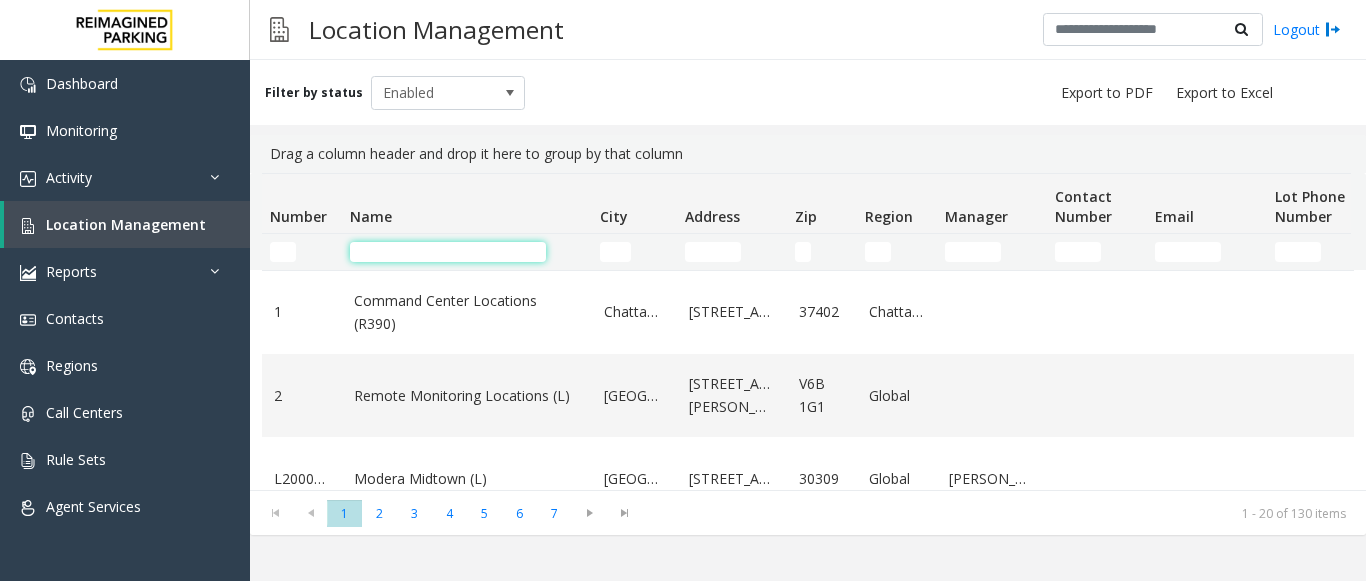 click 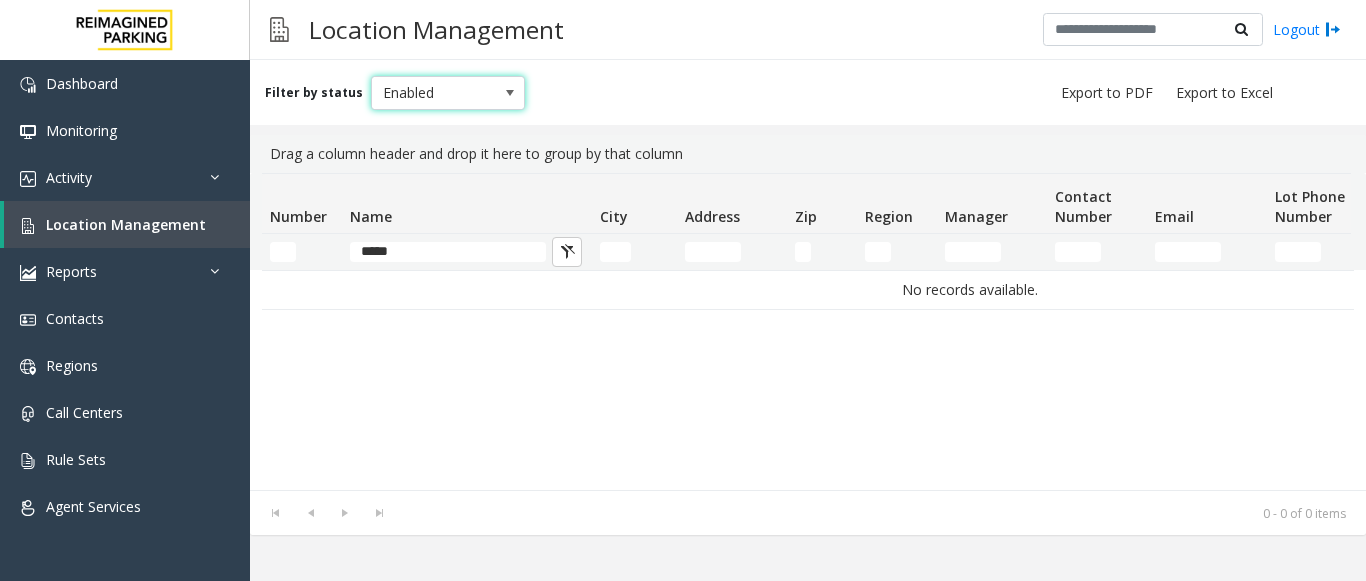 drag, startPoint x: 427, startPoint y: 96, endPoint x: 391, endPoint y: 97, distance: 36.013885 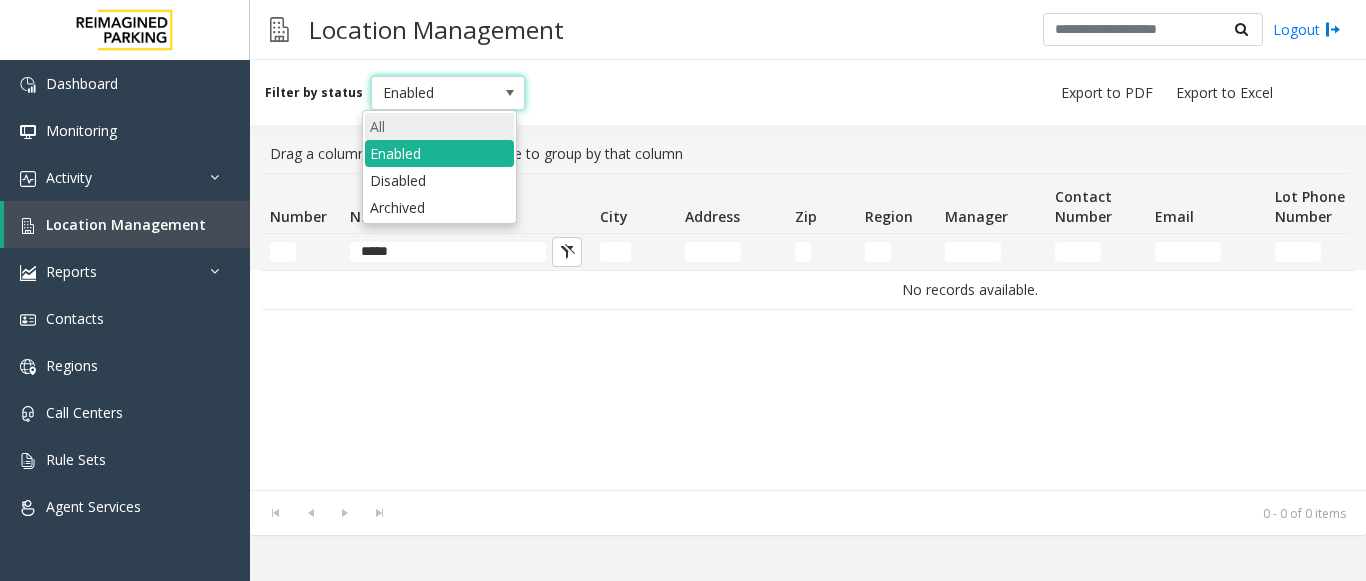 click on "All" at bounding box center (439, 126) 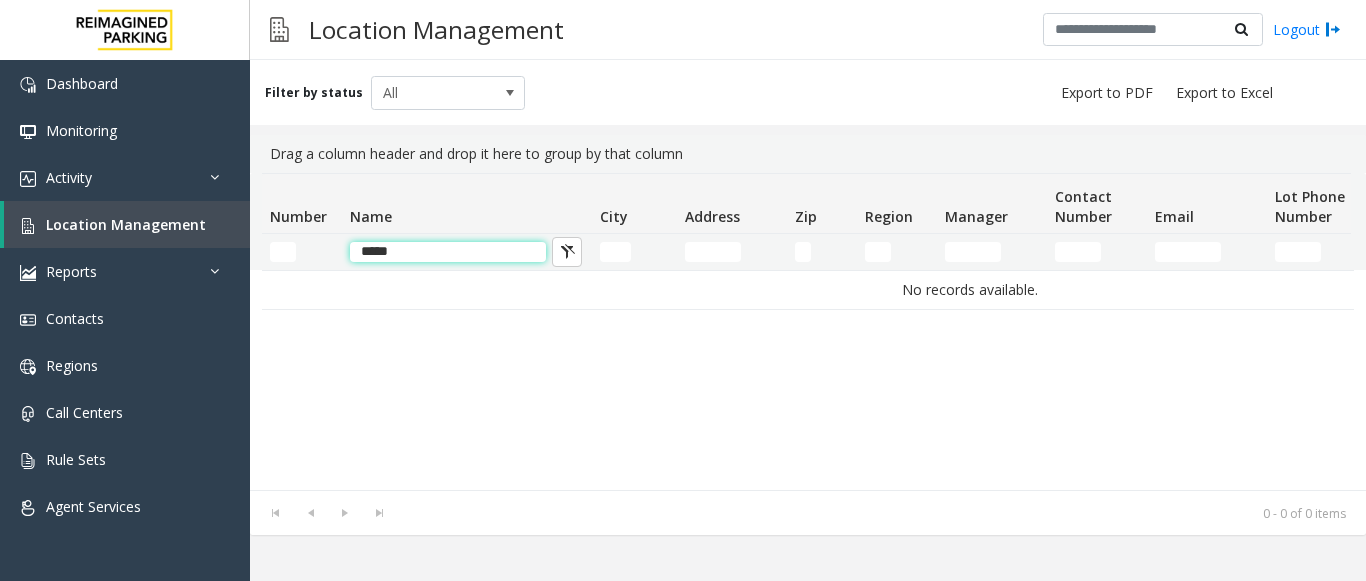 click on "*****" 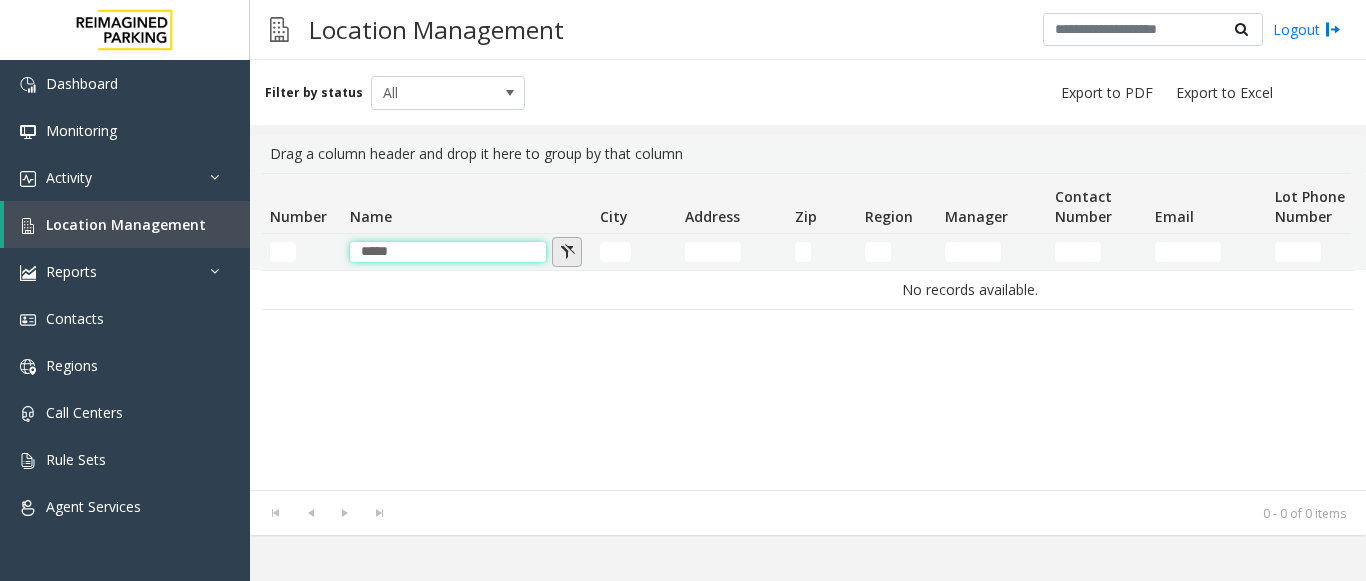 type on "*****" 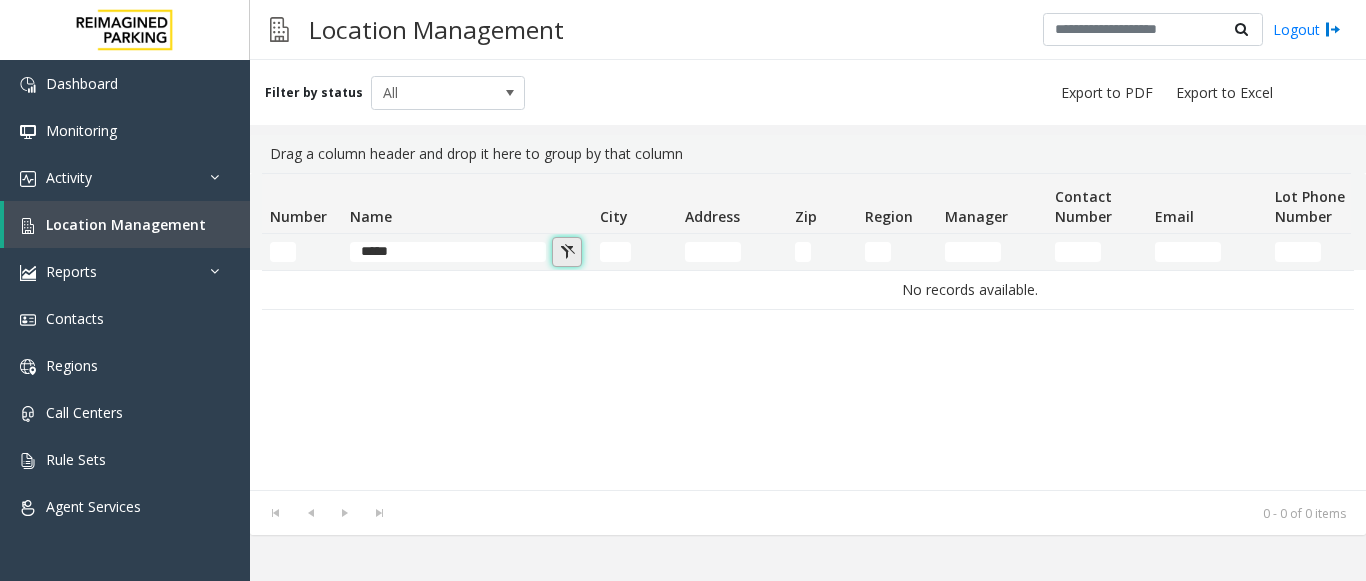 click 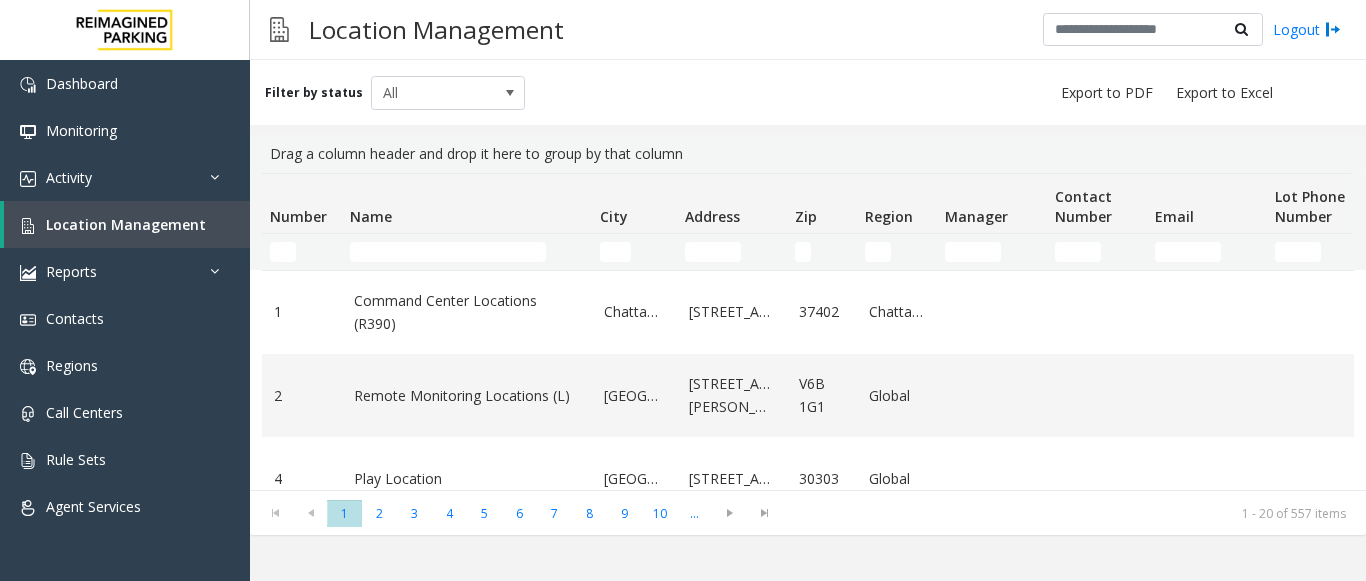 click 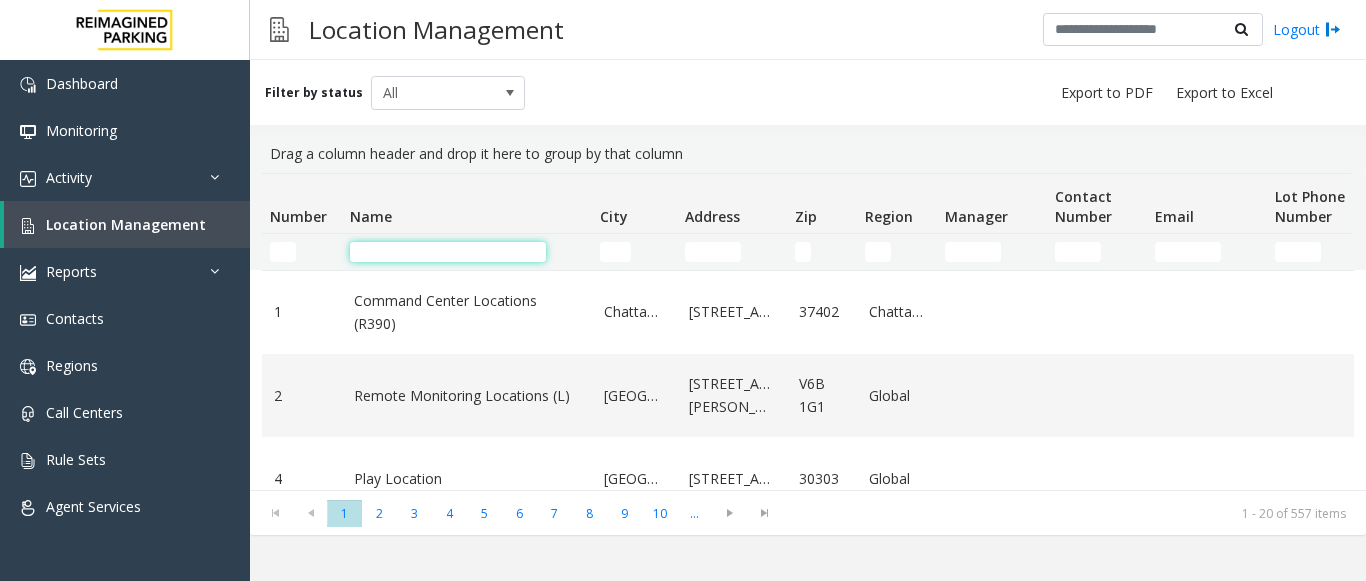 drag, startPoint x: 429, startPoint y: 240, endPoint x: 395, endPoint y: 254, distance: 36.769554 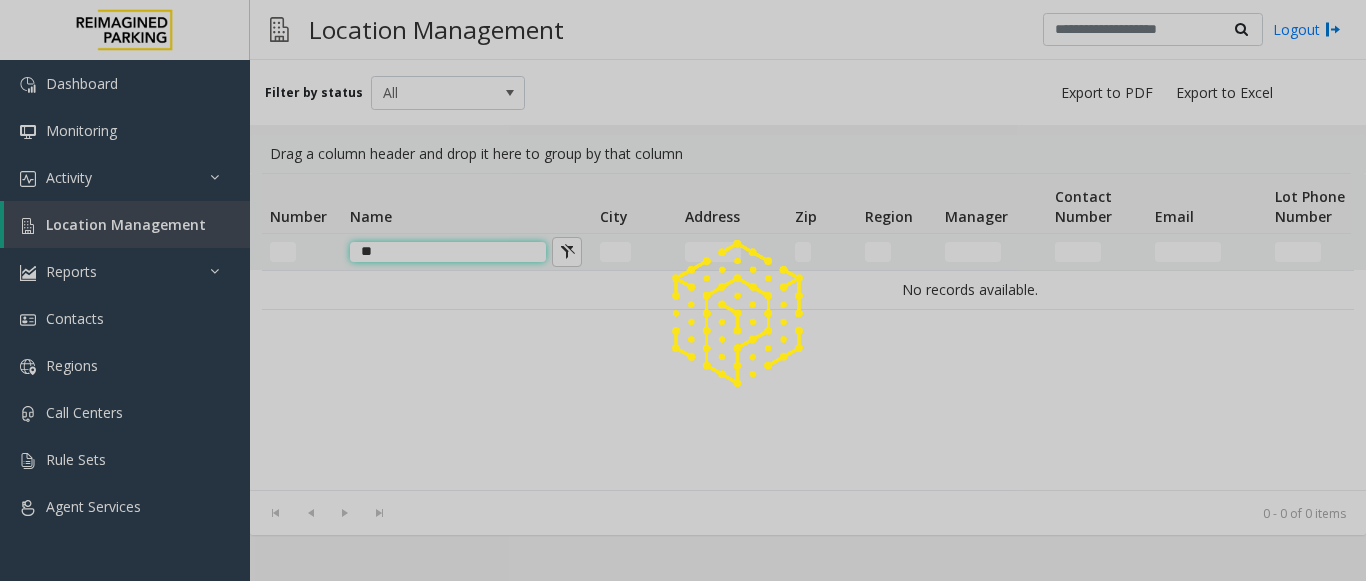 type on "*" 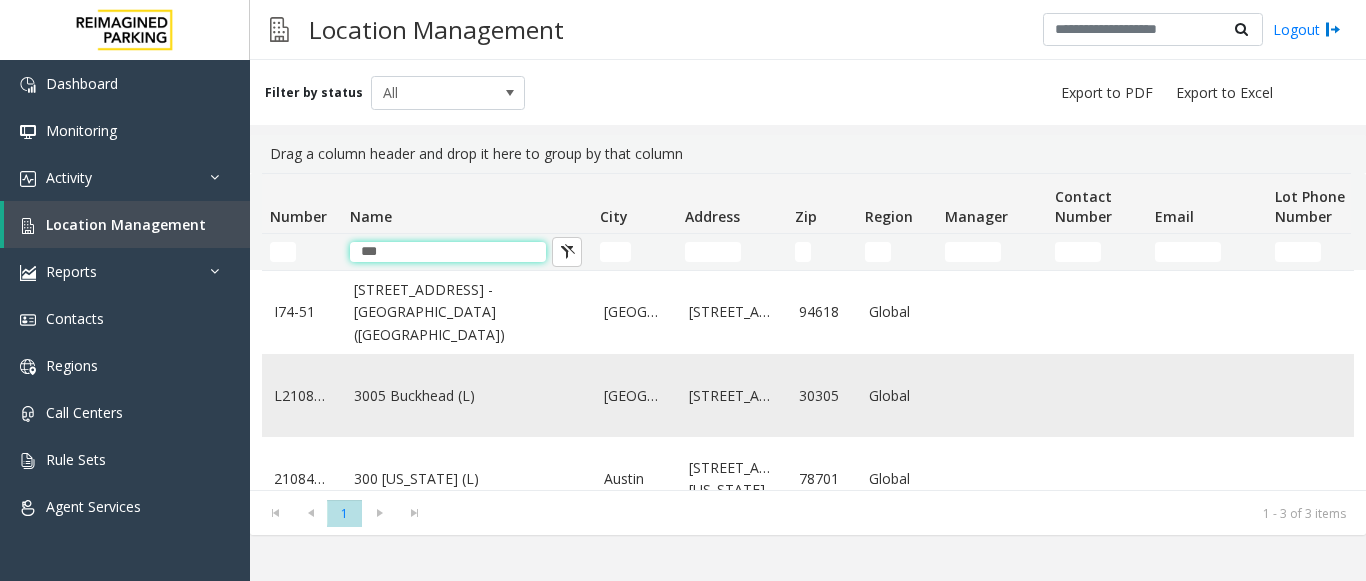 type on "***" 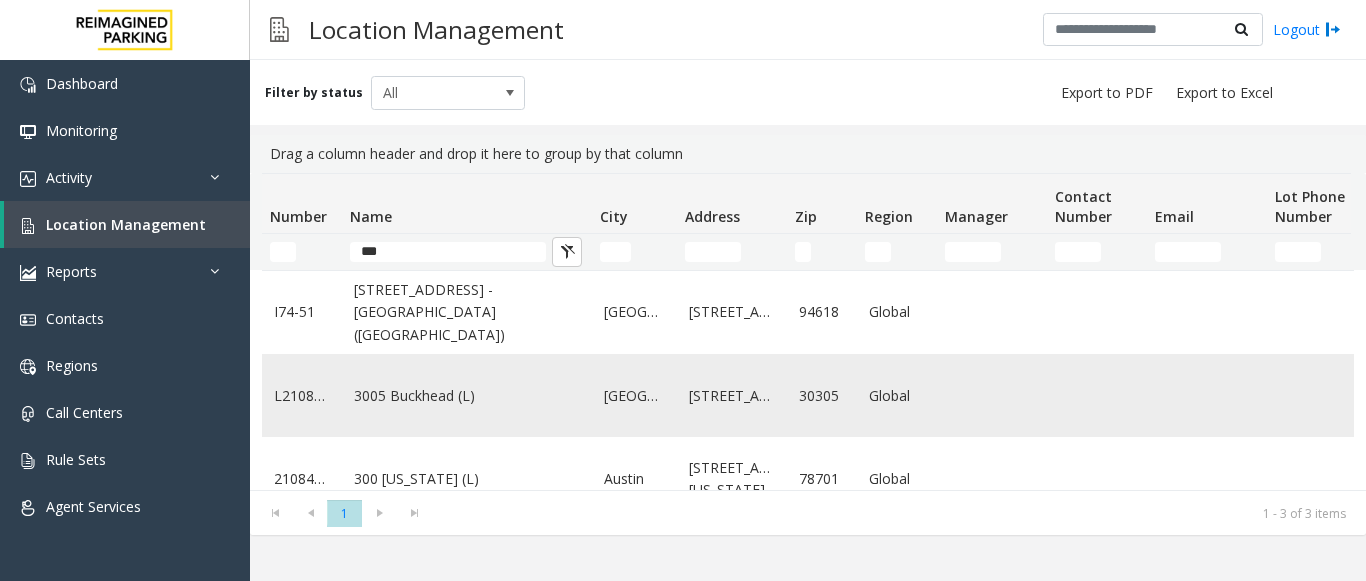 click on "3005 Buckhead (L)" 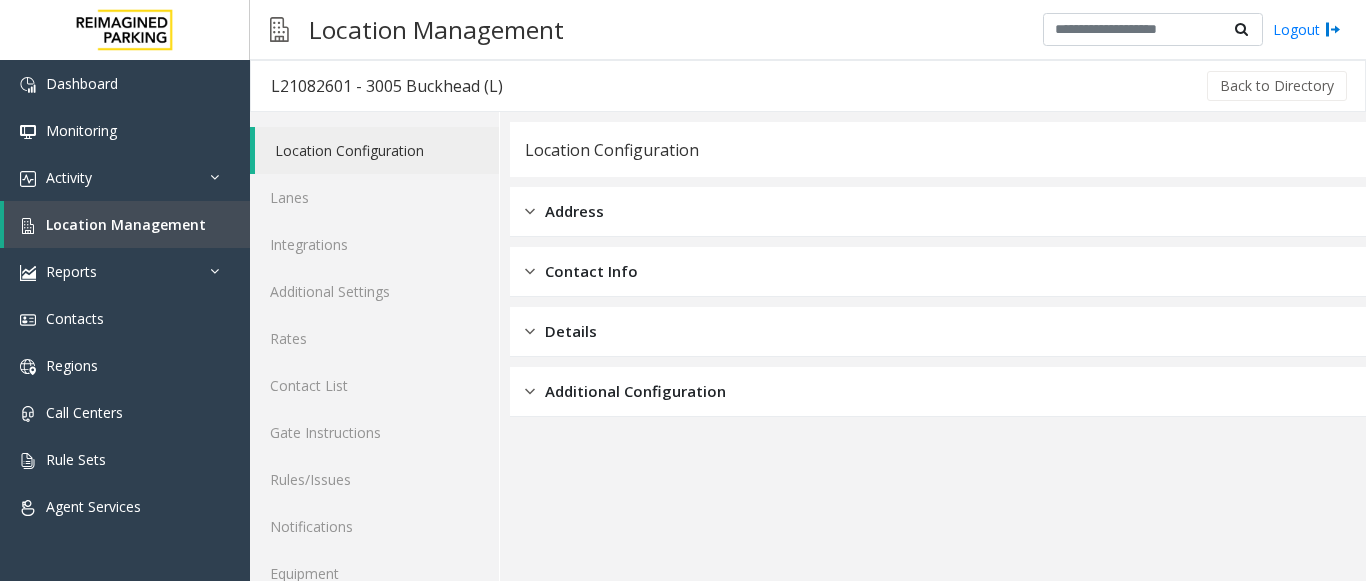 drag, startPoint x: 393, startPoint y: 402, endPoint x: 576, endPoint y: 513, distance: 214.03271 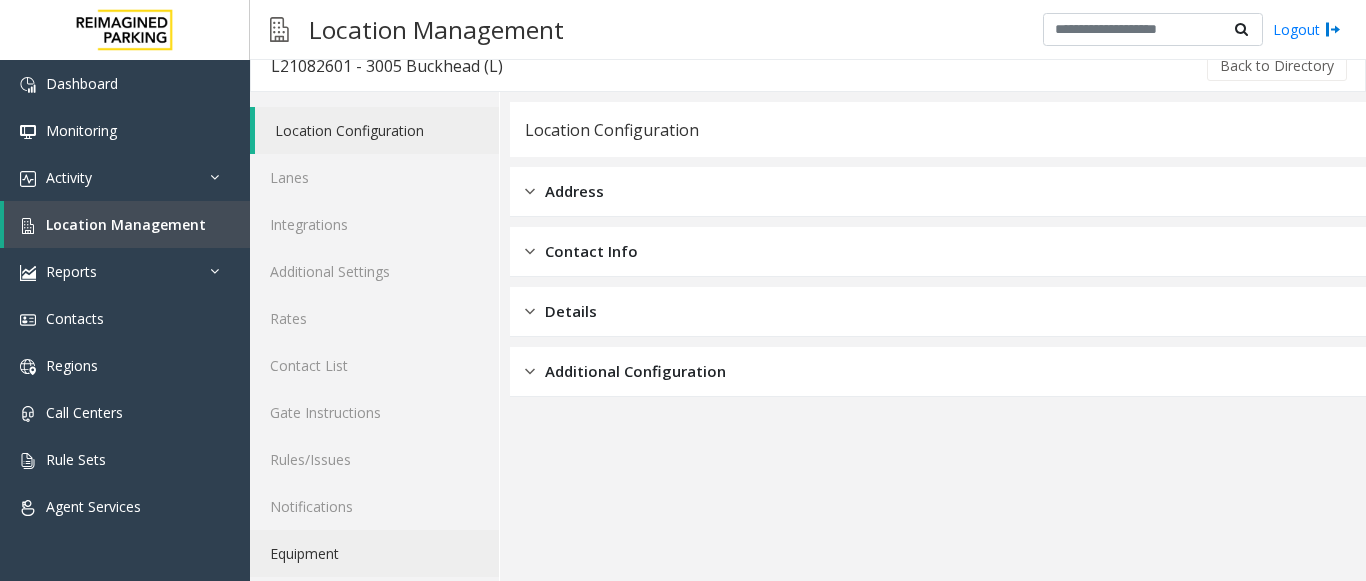 scroll, scrollTop: 78, scrollLeft: 0, axis: vertical 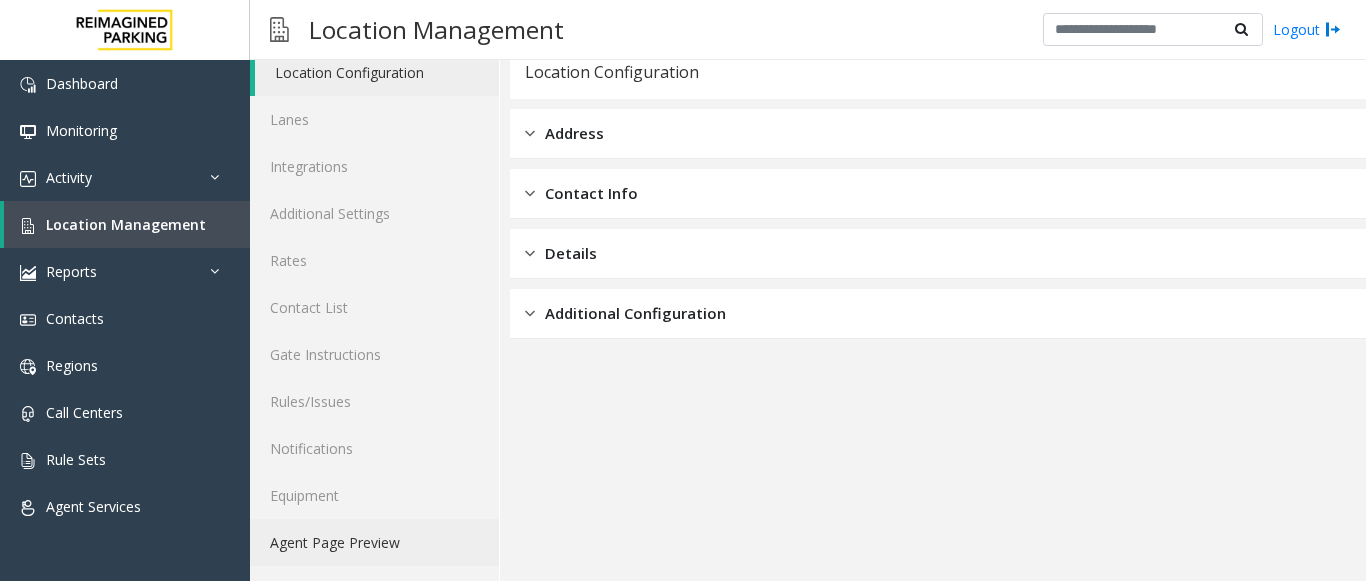 click on "Agent Page Preview" 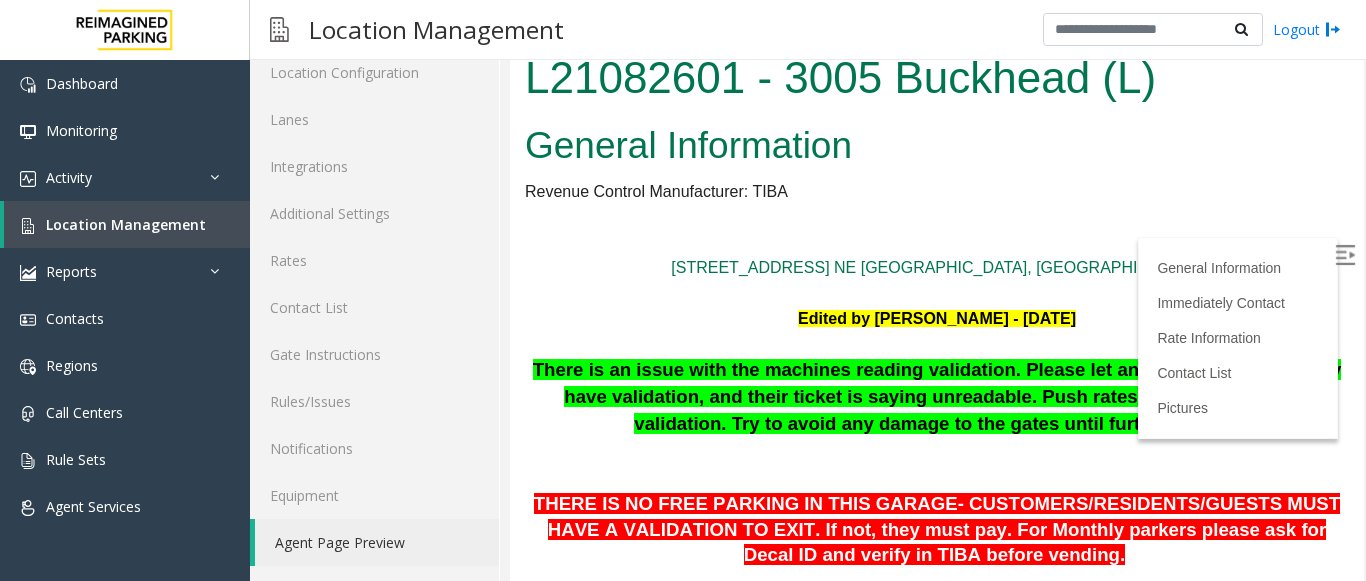 scroll, scrollTop: 0, scrollLeft: 0, axis: both 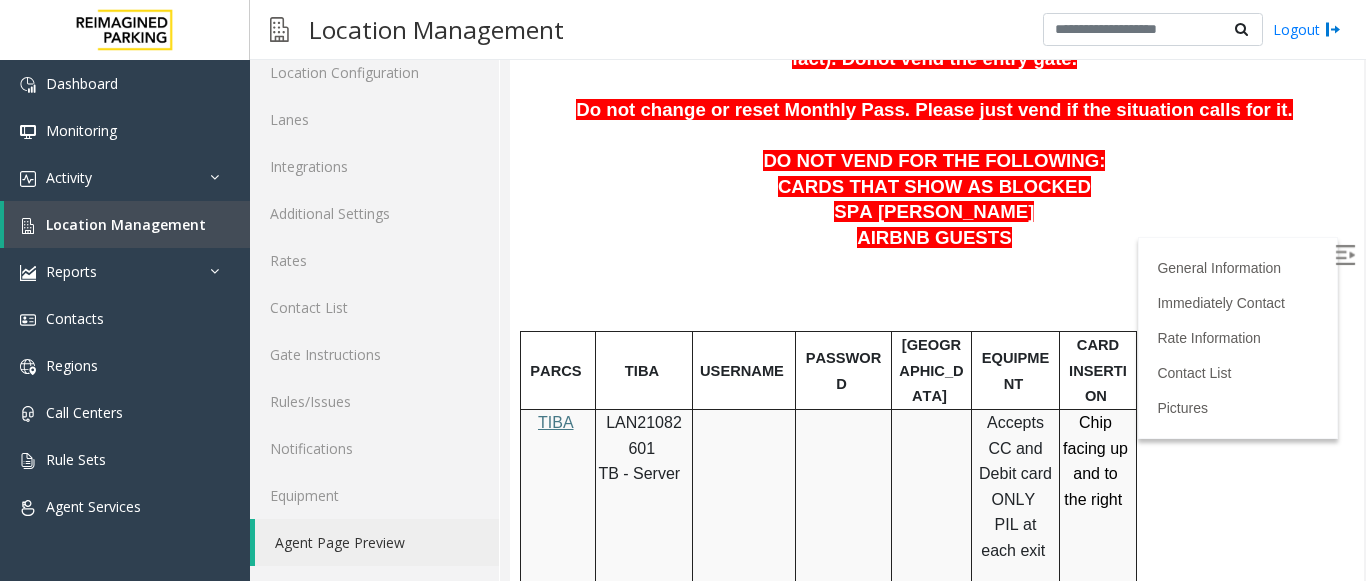 drag, startPoint x: 1348, startPoint y: 98, endPoint x: 1859, endPoint y: 205, distance: 522.0824 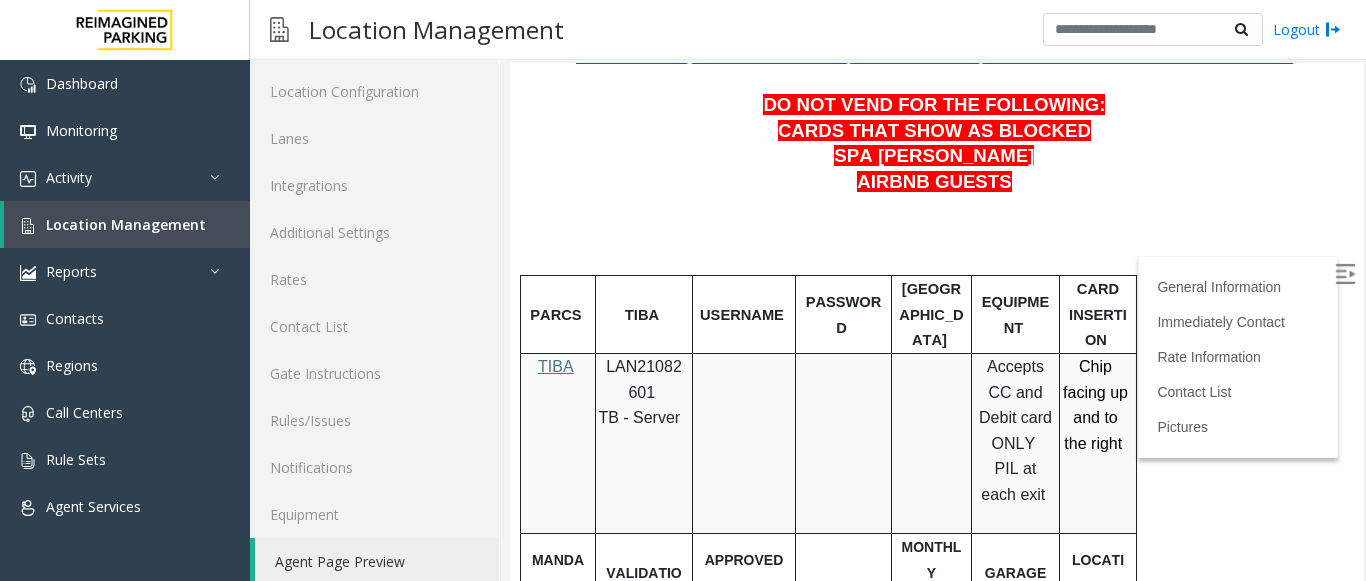 scroll, scrollTop: 58, scrollLeft: 0, axis: vertical 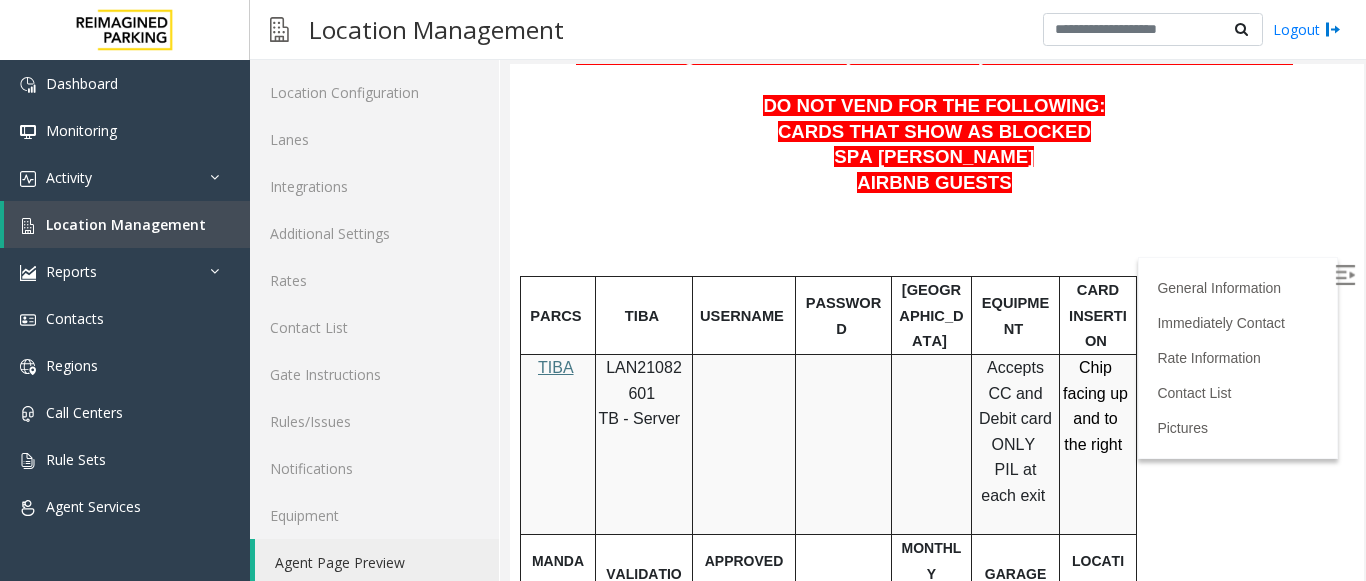 click on "L21082601 - 3005 Buckhead (L)
General Information
Revenue Control Manufacturer: TIBA
[STREET_ADDRESS] NE Atlanta, [GEOGRAPHIC_DATA] Edited by [PERSON_NAME] - [DATE] There is an issue with the machines reading validation. Please let anyone out claiming they have validation, and their ticket is saying unreadable. Push rates for anyone without validation. Try to avoid any damage to the gates until further notice.   THERE IS NO FREE PARKING IN THIS GARAGE- CUSTOMERS/RESIDENTS/GUESTS MUST HAVE A VALIDATION TO EXIT. If not, they must pay. For Monthly parkers please ask for Decal ID and verify in TIBA before vending.     Do not vend if [PERSON_NAME] only has cash (They have signs at the entrance  stating  this fact). Do  not vend the entry gate.     Do not change or reset Monthly Pass. Please just vend if the situation calls for it.     DO NOT VEND FOR THE FOLLOWING:   CARDS THAT SHOW AS BLOCKED   SPA [PERSON_NAME]   AIRBNB GUESTS       PARCS   TIBA" at bounding box center [937, -327] 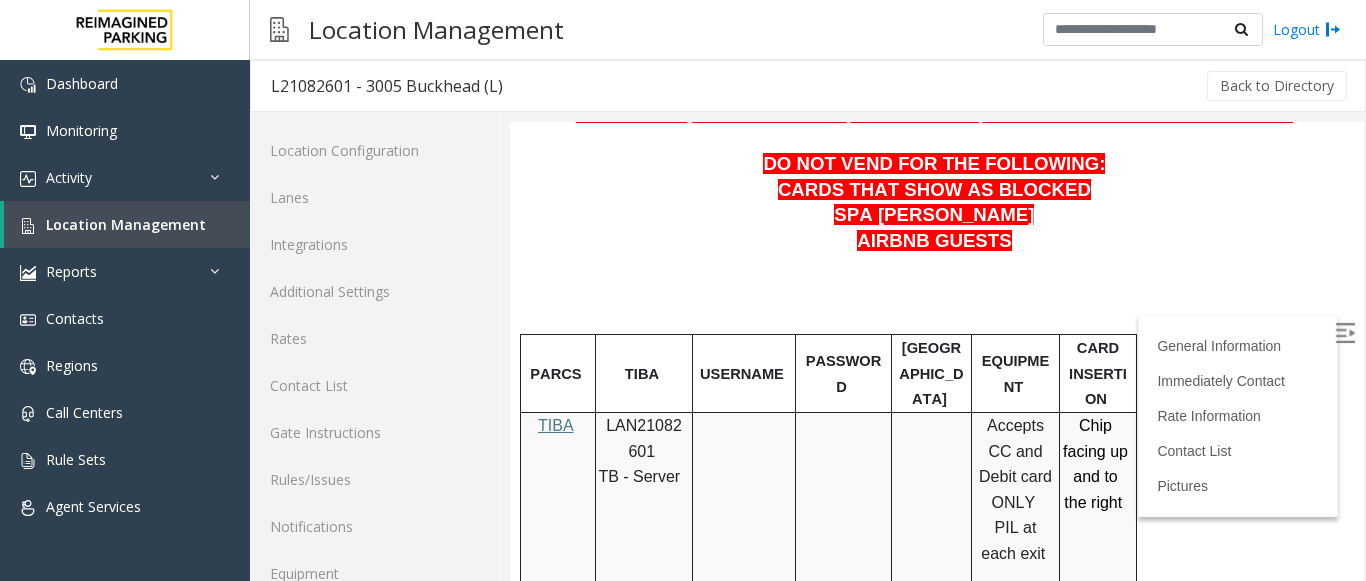 drag, startPoint x: 1871, startPoint y: 279, endPoint x: 1322, endPoint y: 181, distance: 557.6782 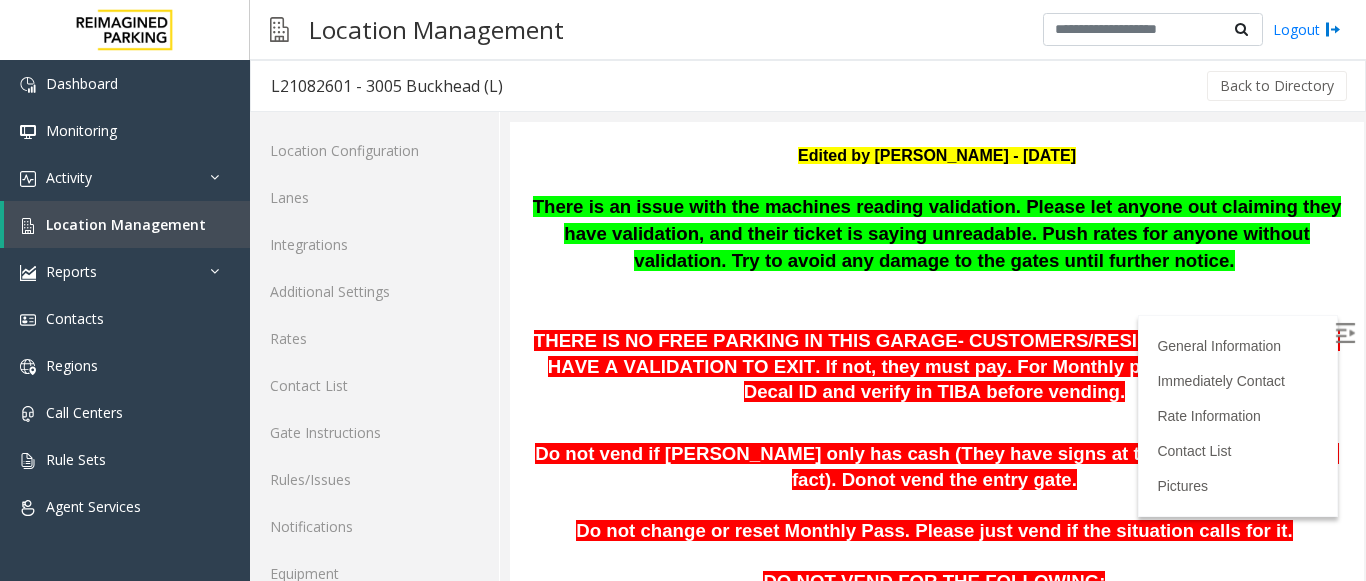 scroll, scrollTop: 276, scrollLeft: 0, axis: vertical 